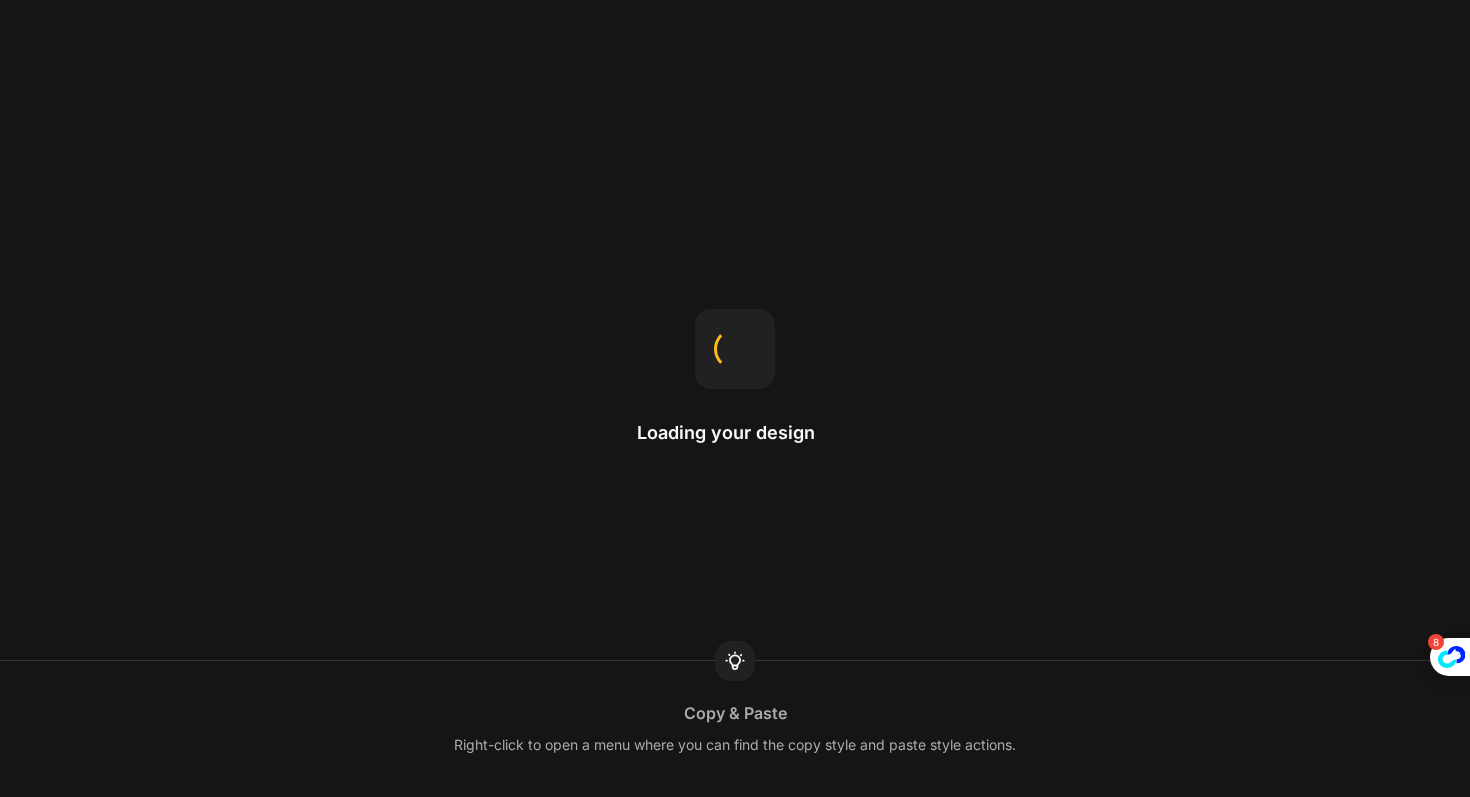 scroll, scrollTop: 0, scrollLeft: 0, axis: both 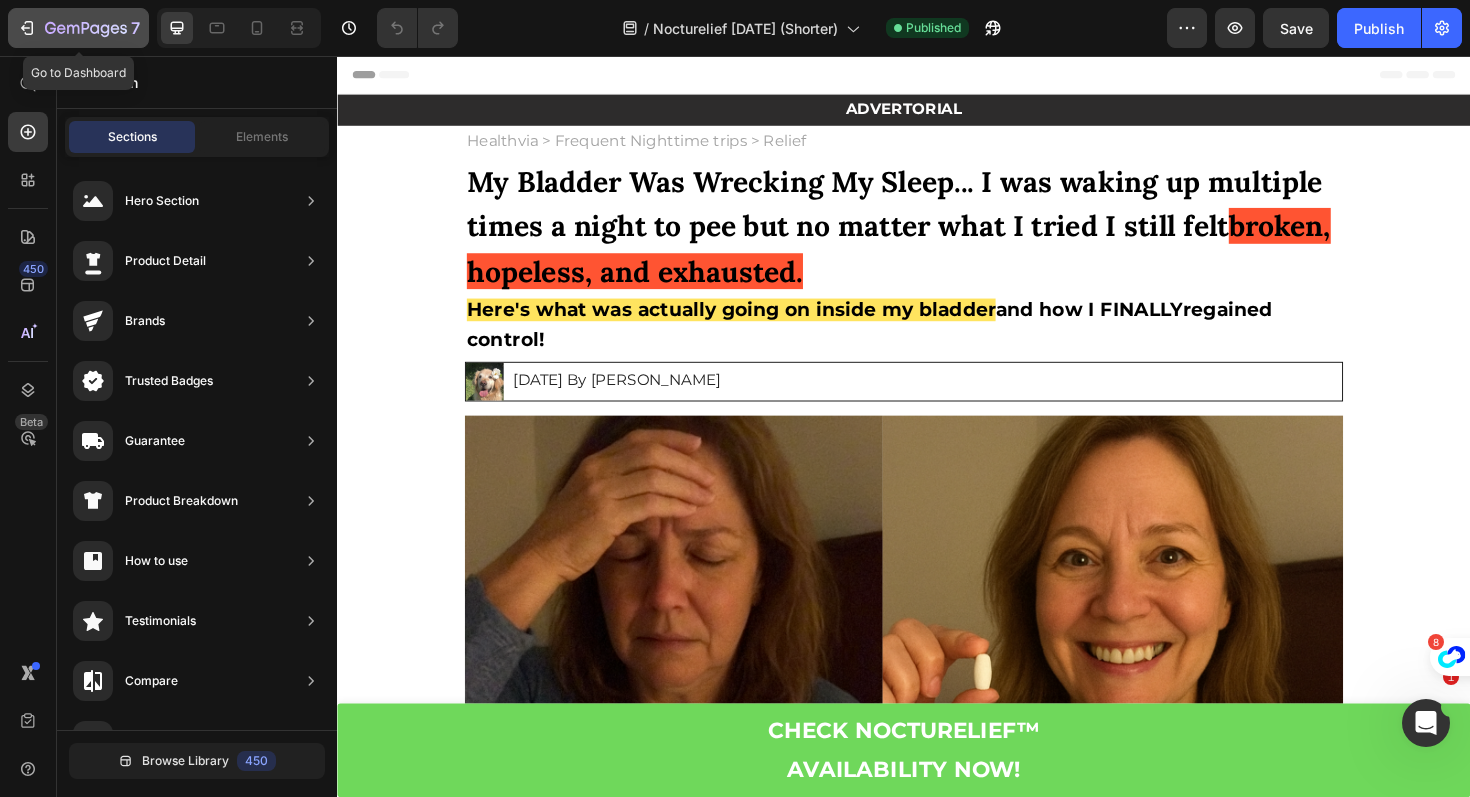 click 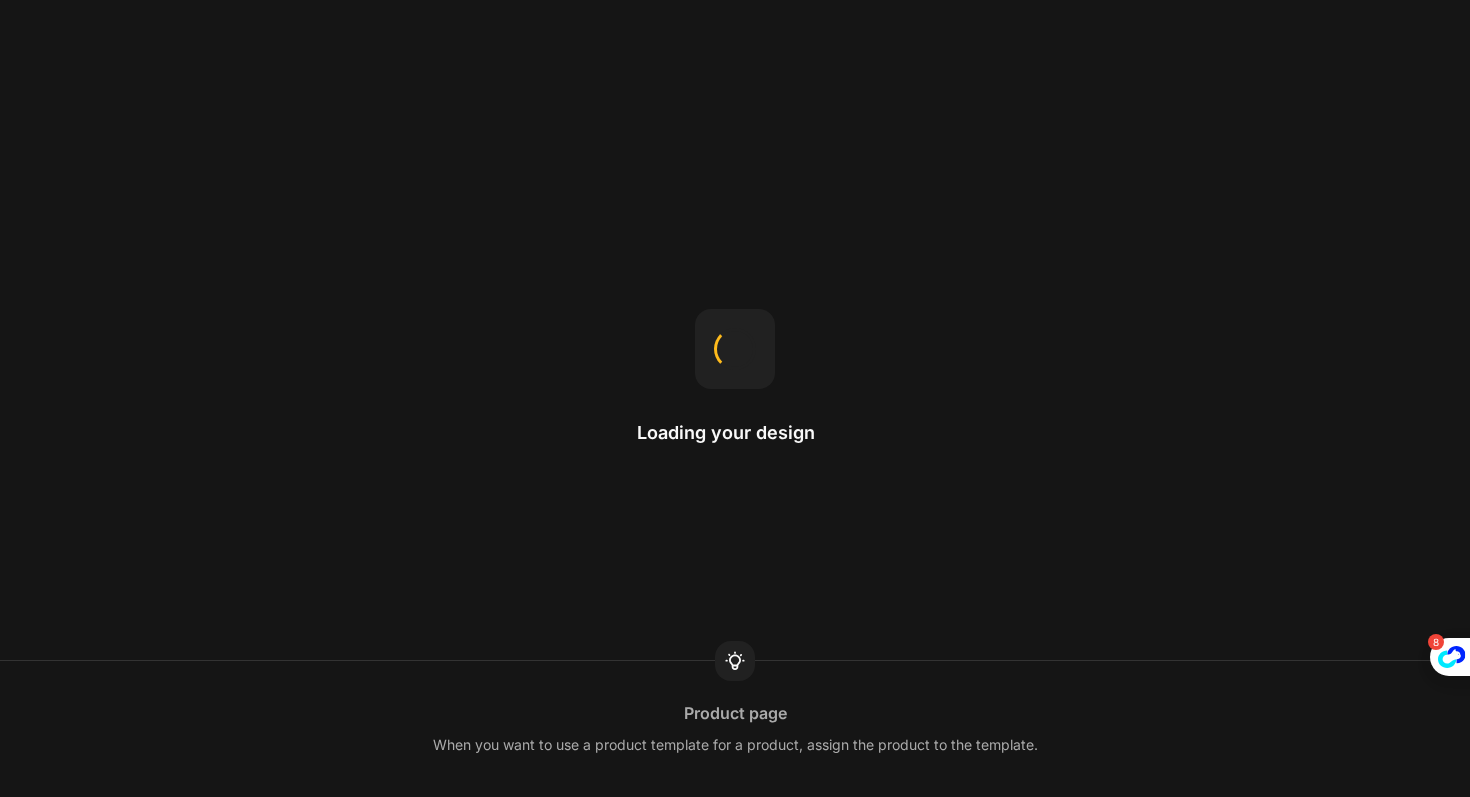 scroll, scrollTop: 0, scrollLeft: 0, axis: both 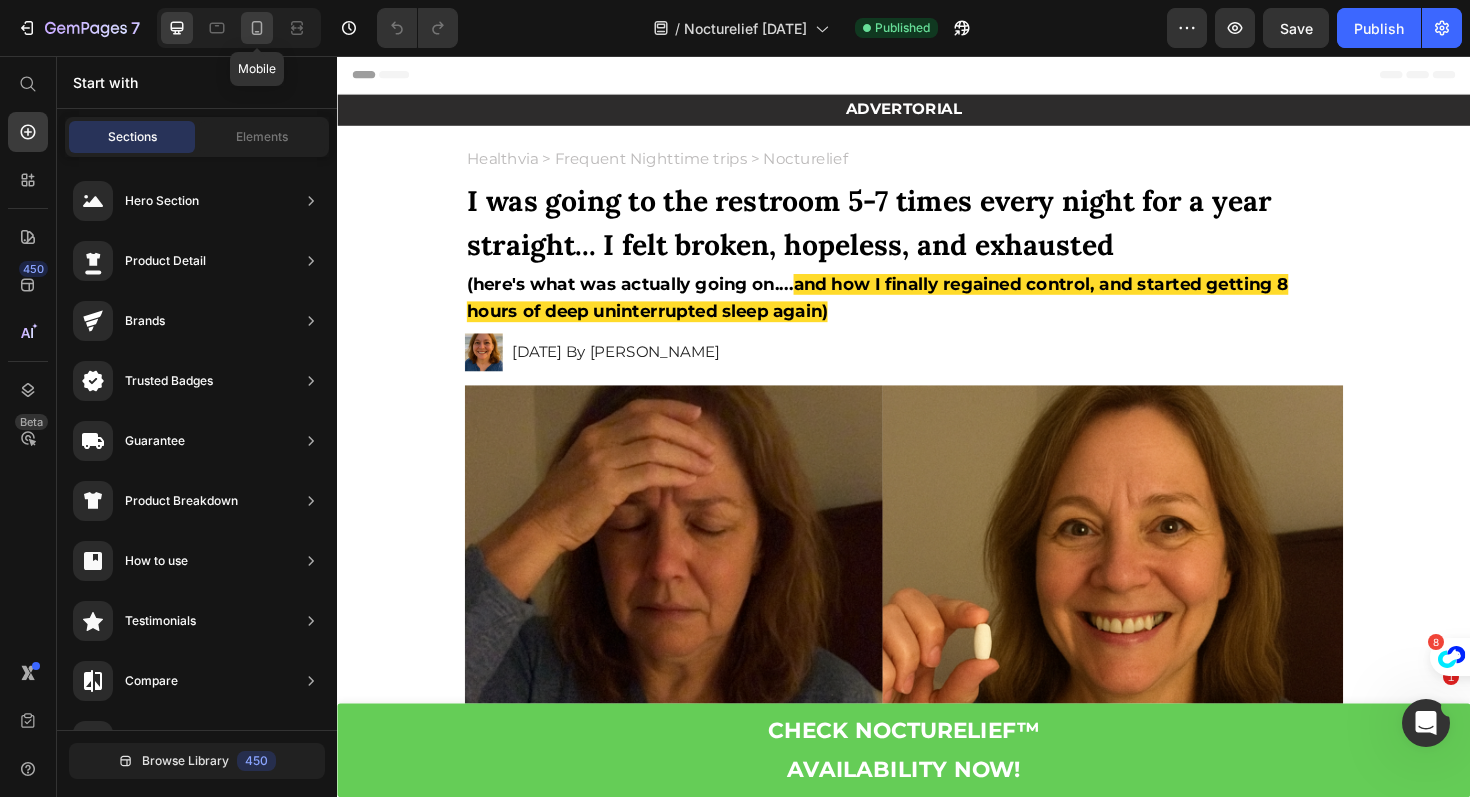 click 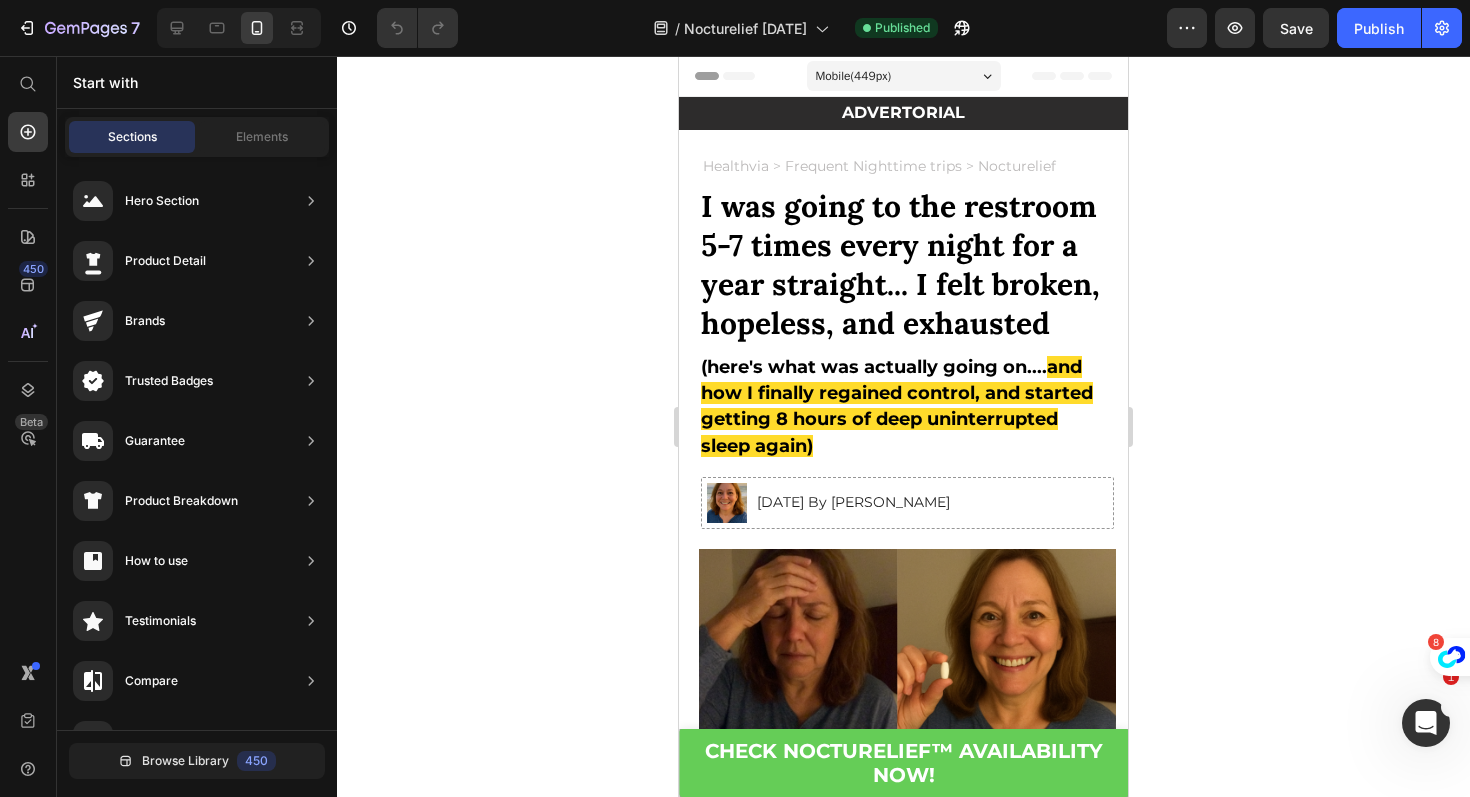 click 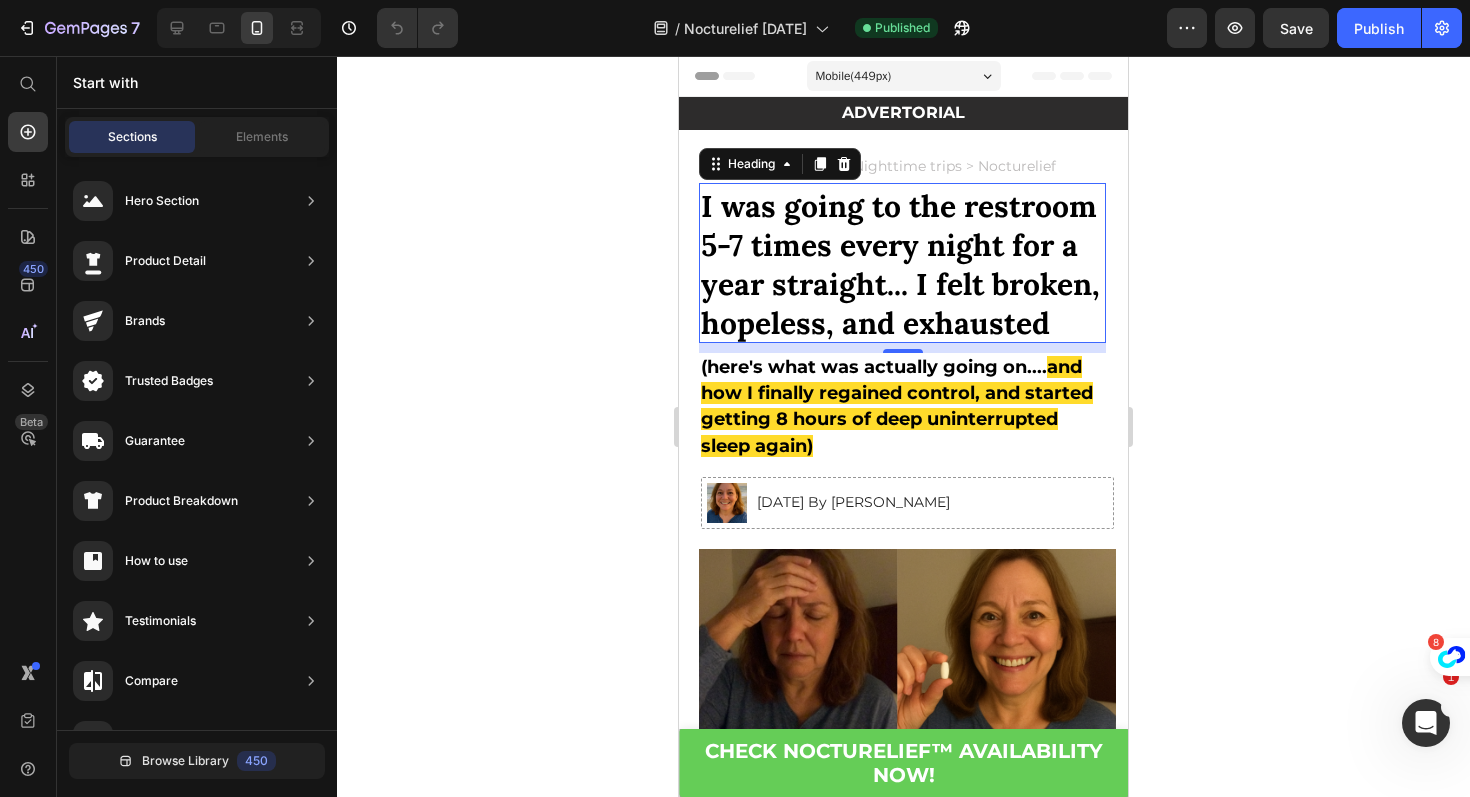 click on "I was going to the restroom 5-7 times every night for a year straight... I felt broken, hopeless, and exhausted" at bounding box center (900, 264) 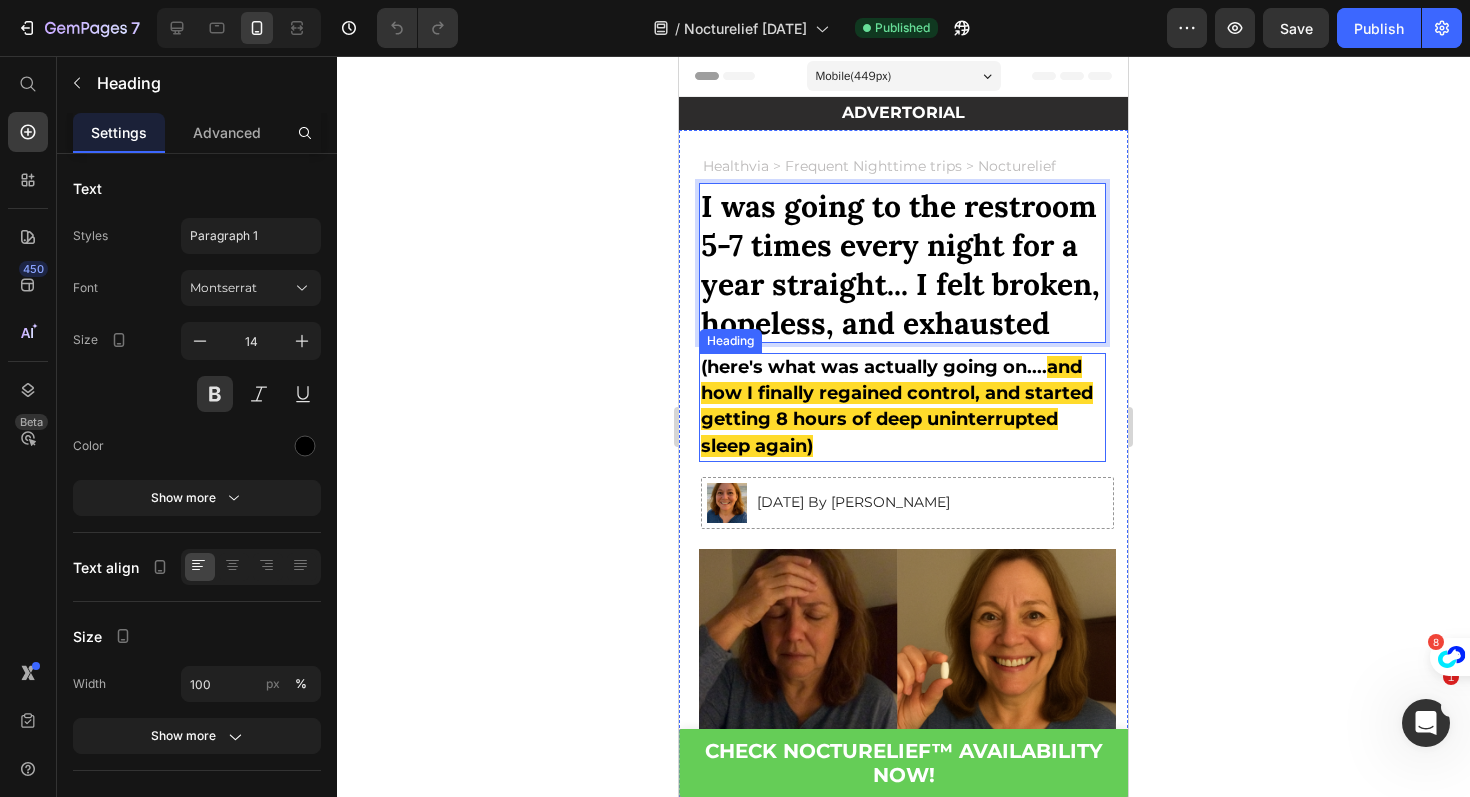 click on "(here's what was actually going on...." at bounding box center (874, 367) 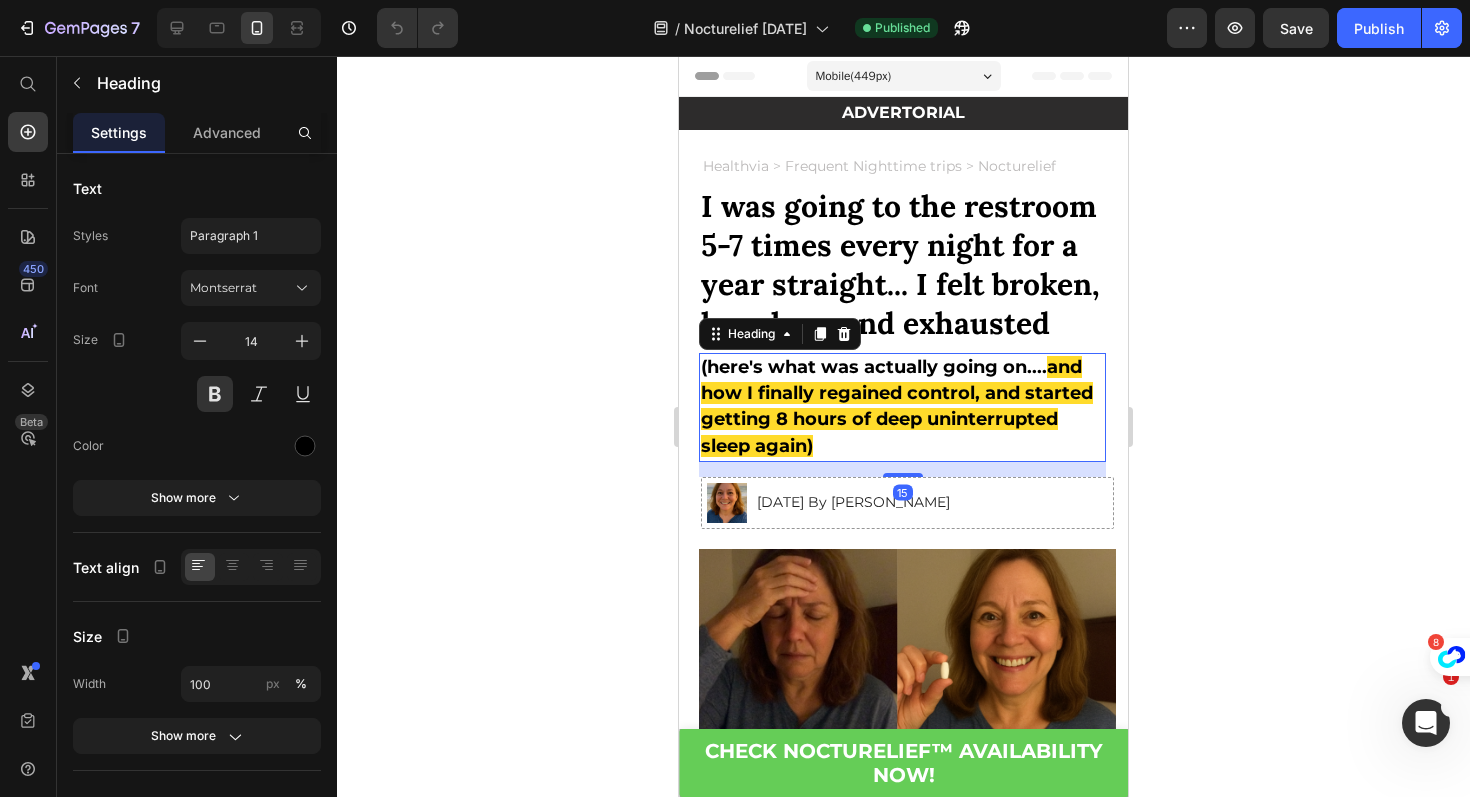 click on "(here's what was actually going on...." at bounding box center [874, 367] 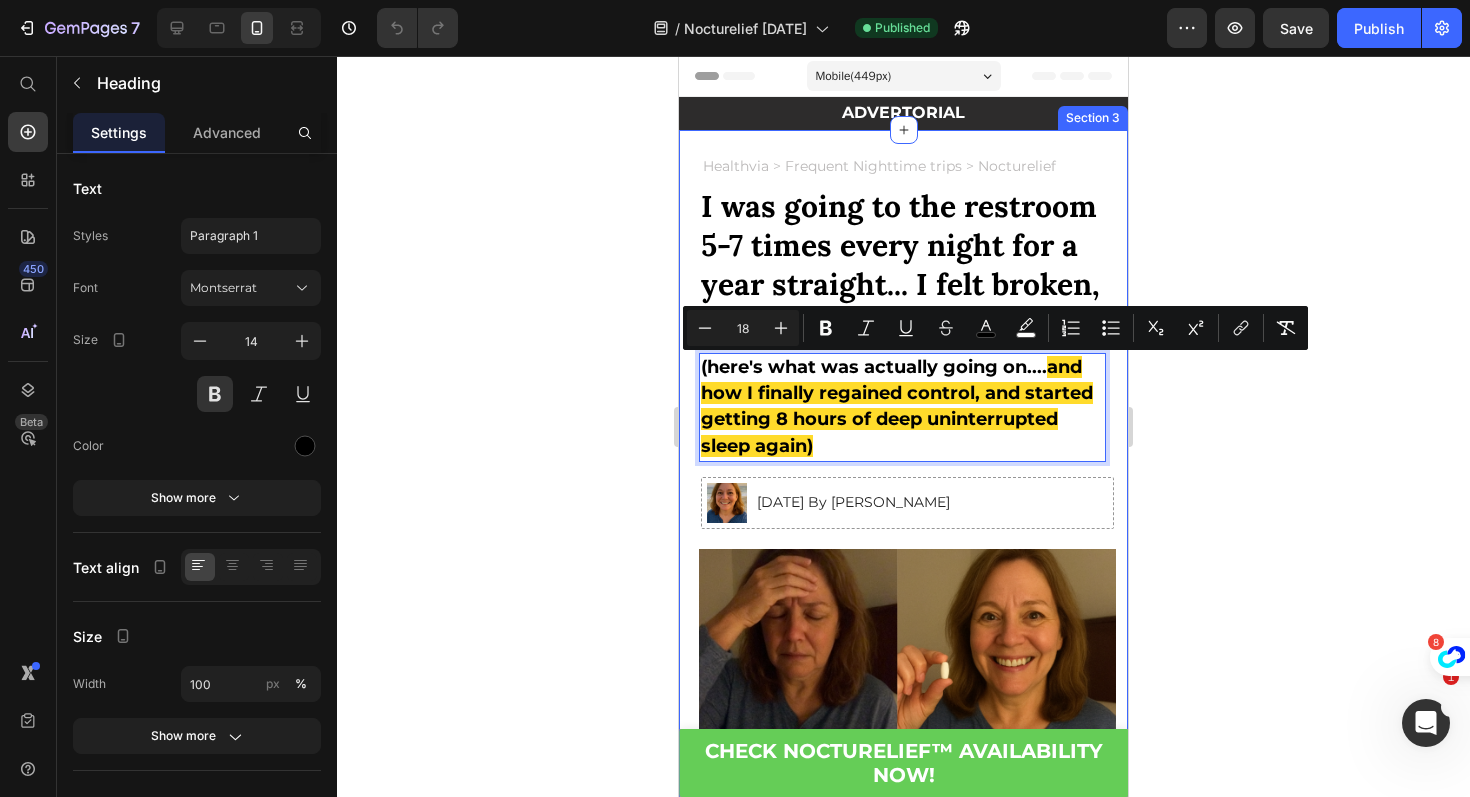 click 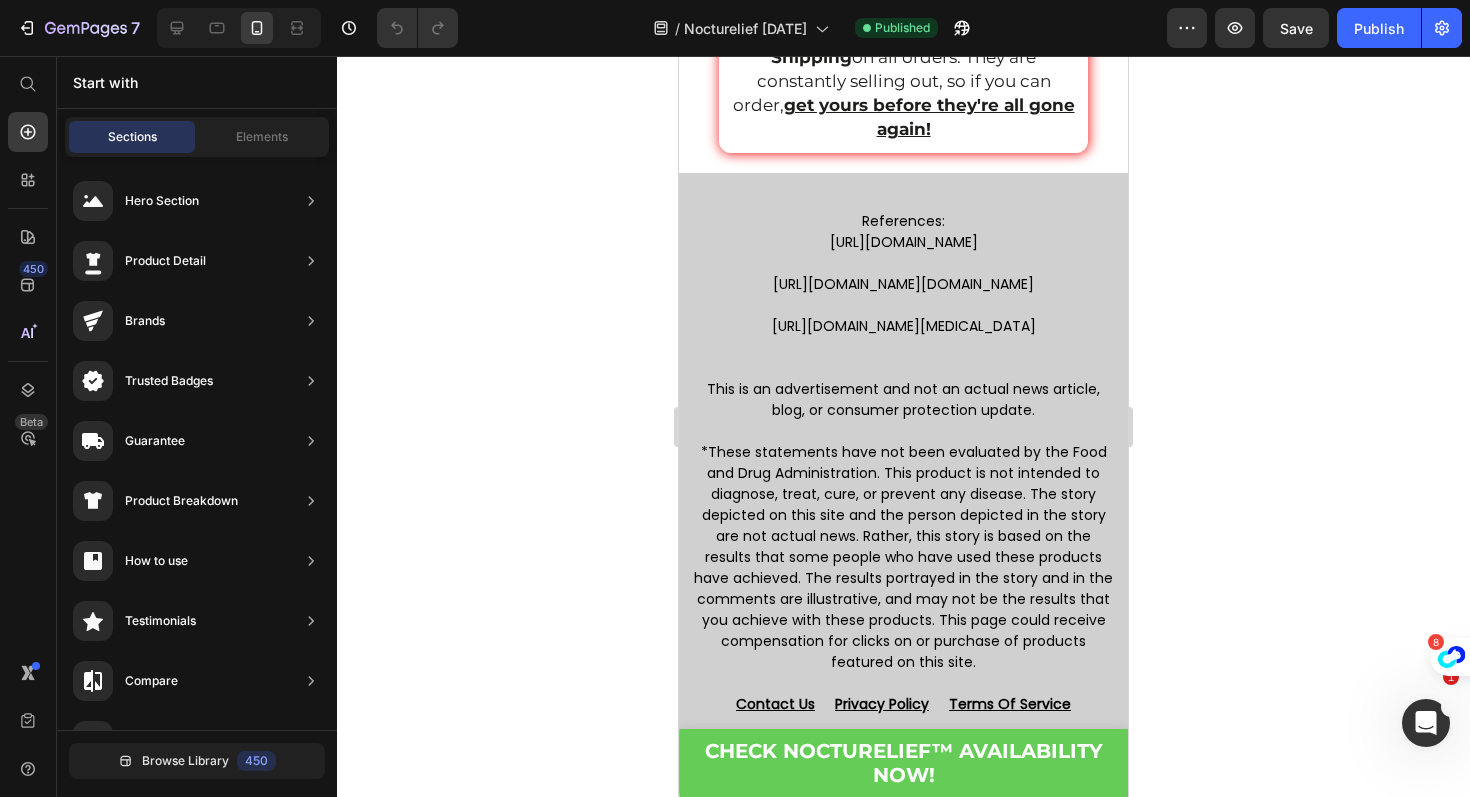scroll, scrollTop: 27308, scrollLeft: 0, axis: vertical 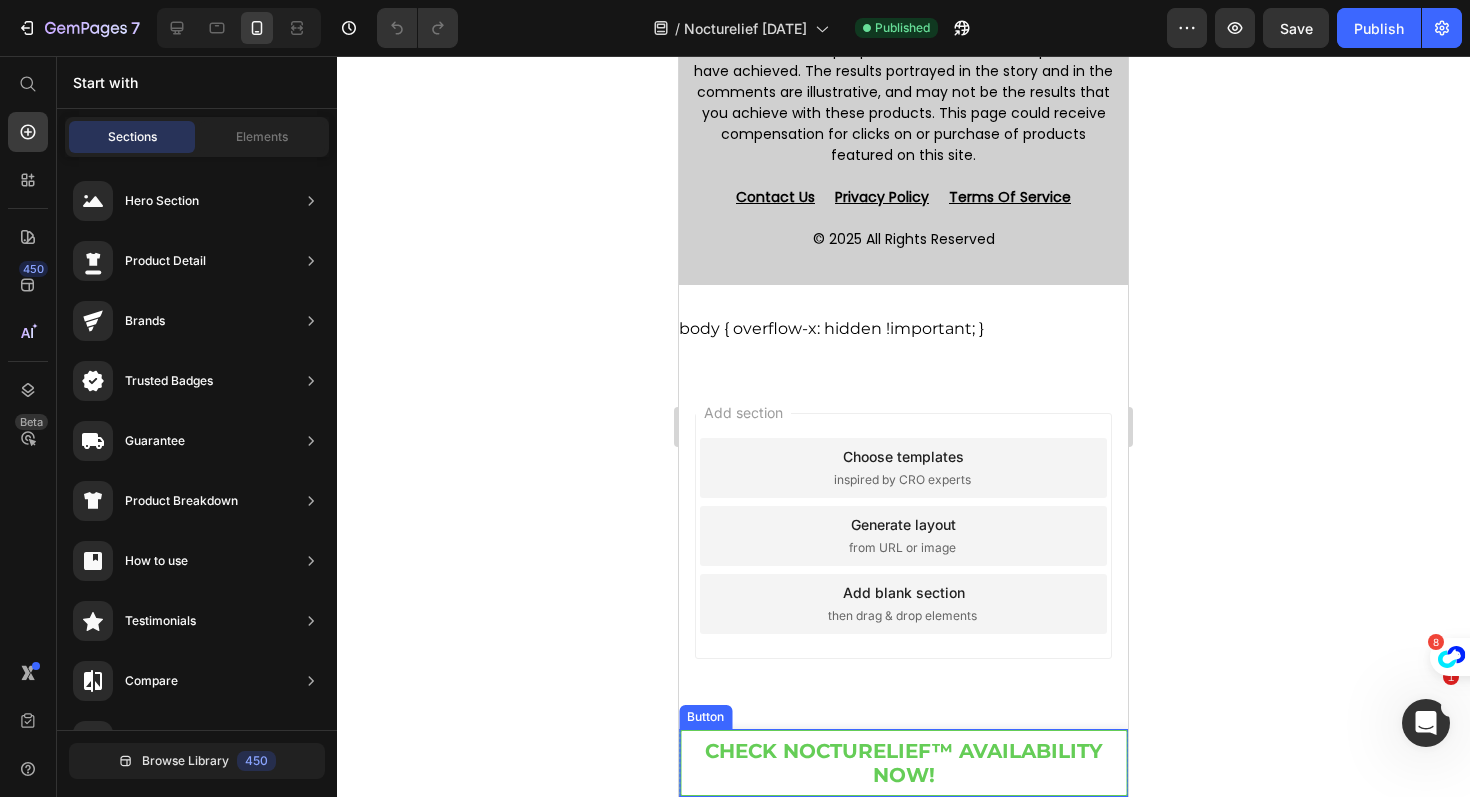 click on "CHECK Nocturelief™ AVAILABILITY NOW!" at bounding box center [903, 763] 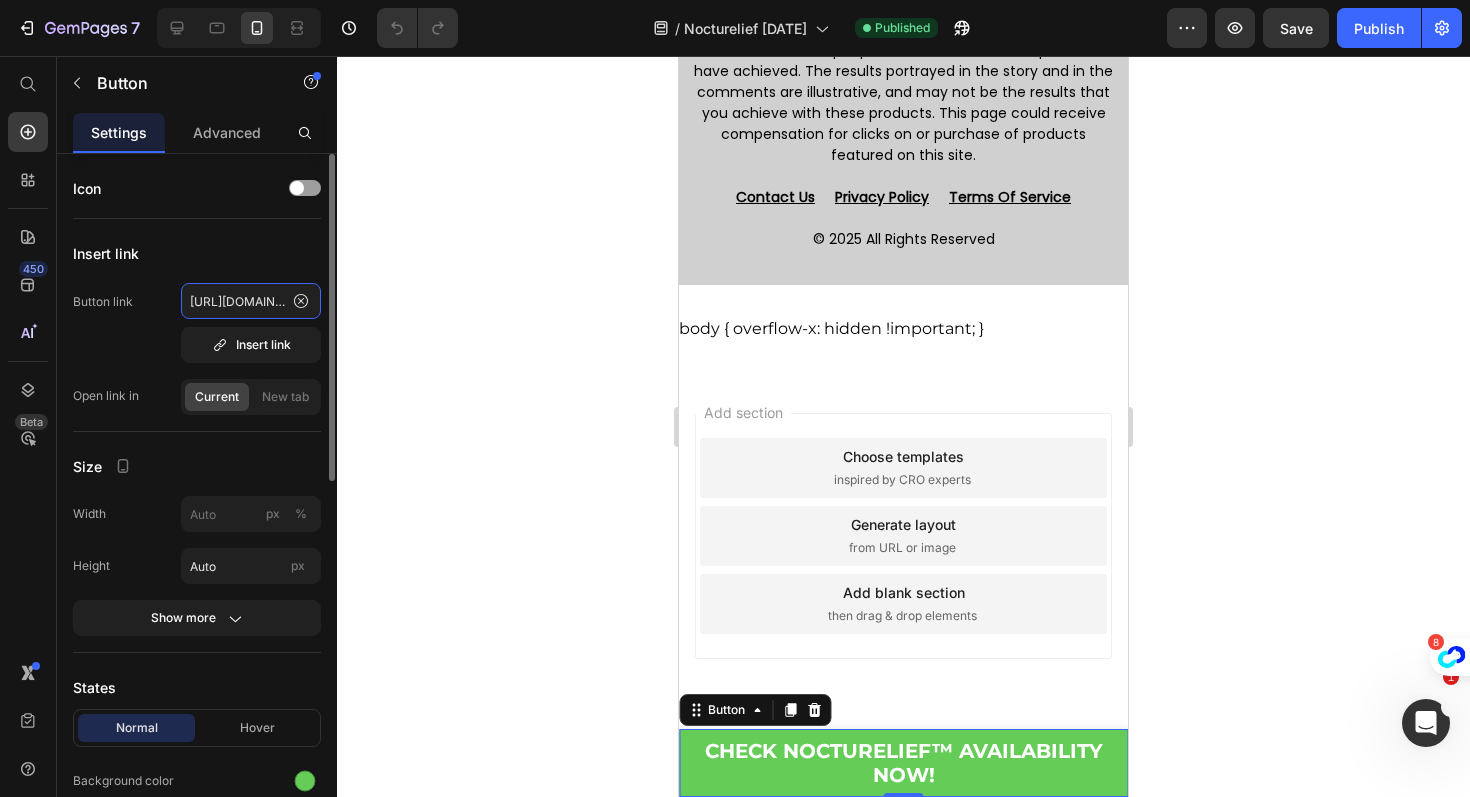 click on "https://healthvia.co/products/nocturelief%E2%84%A2-urinary-health-supplement" 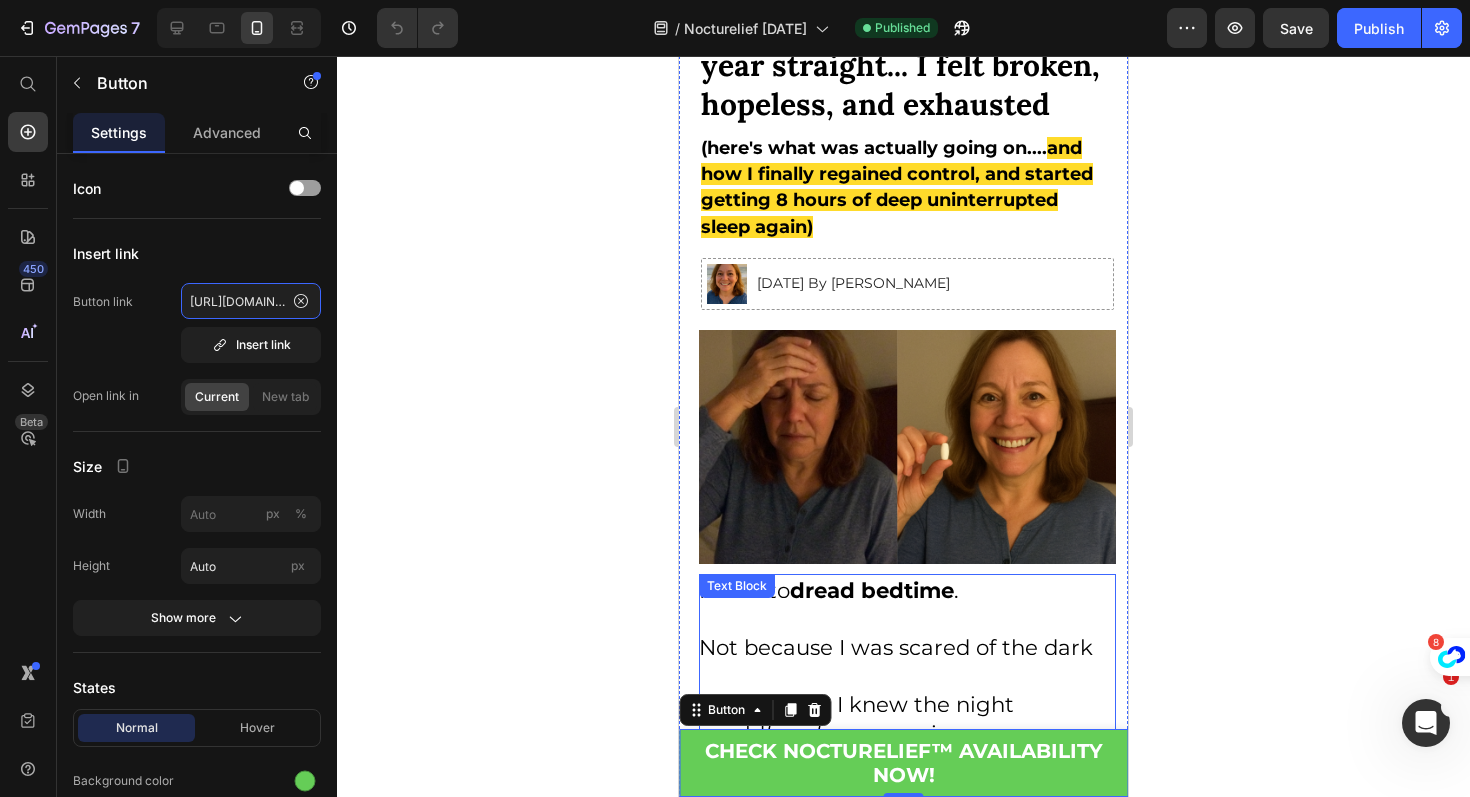scroll, scrollTop: 0, scrollLeft: 0, axis: both 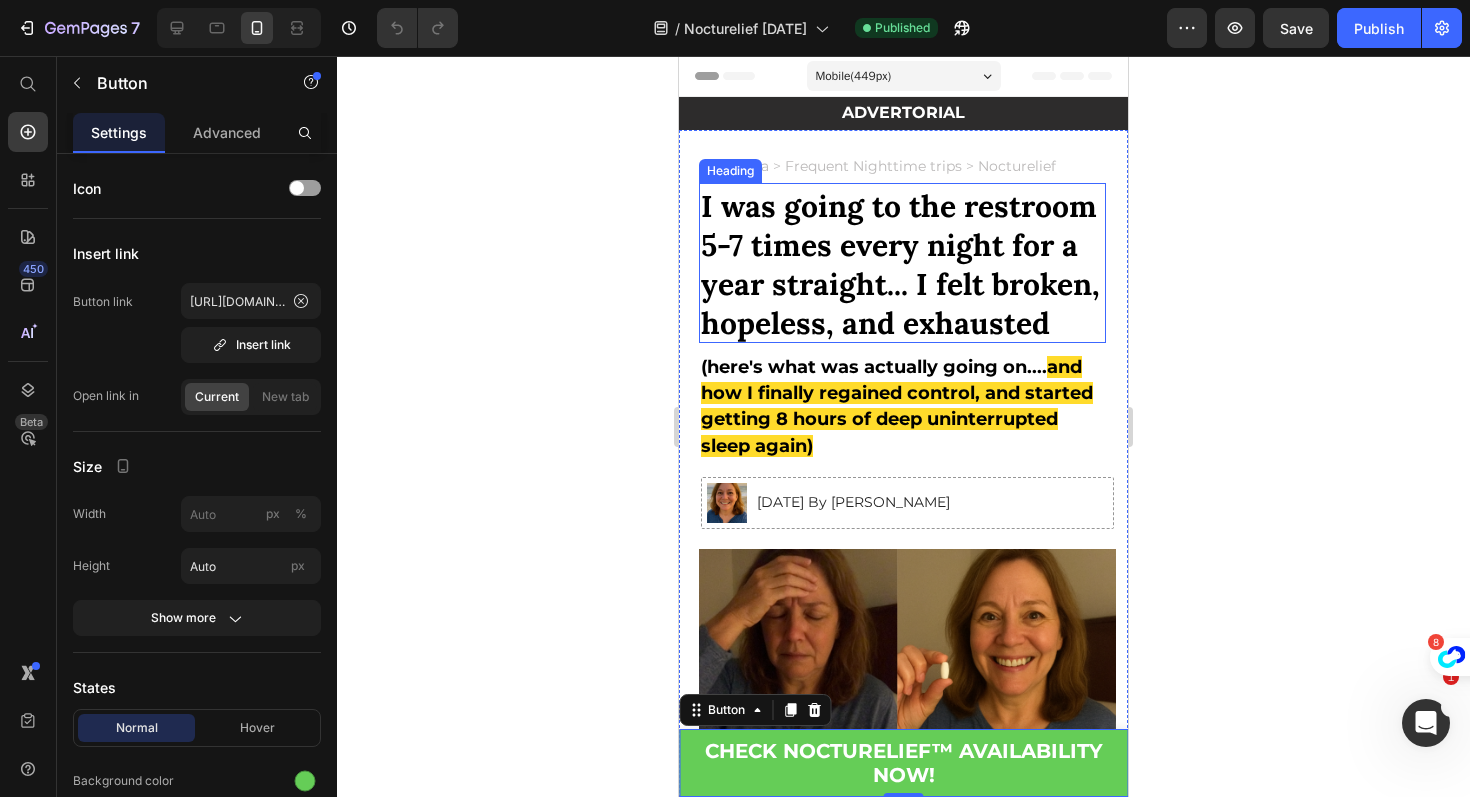 click on "I was going to the restroom 5-7 times every night for a year straight... I felt broken, hopeless, and exhausted" at bounding box center (900, 264) 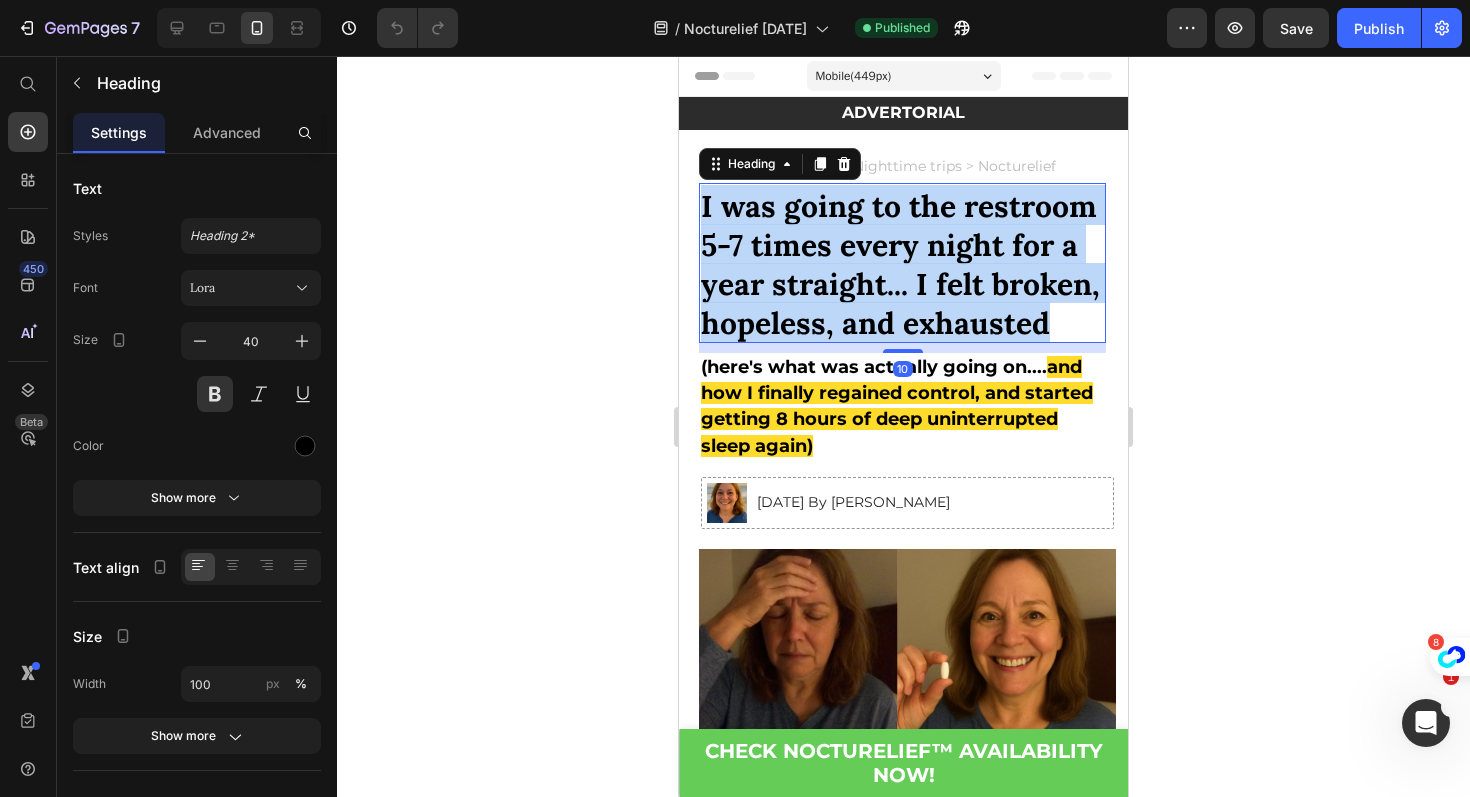 click on "I was going to the restroom 5-7 times every night for a year straight... I felt broken, hopeless, and exhausted" at bounding box center (900, 264) 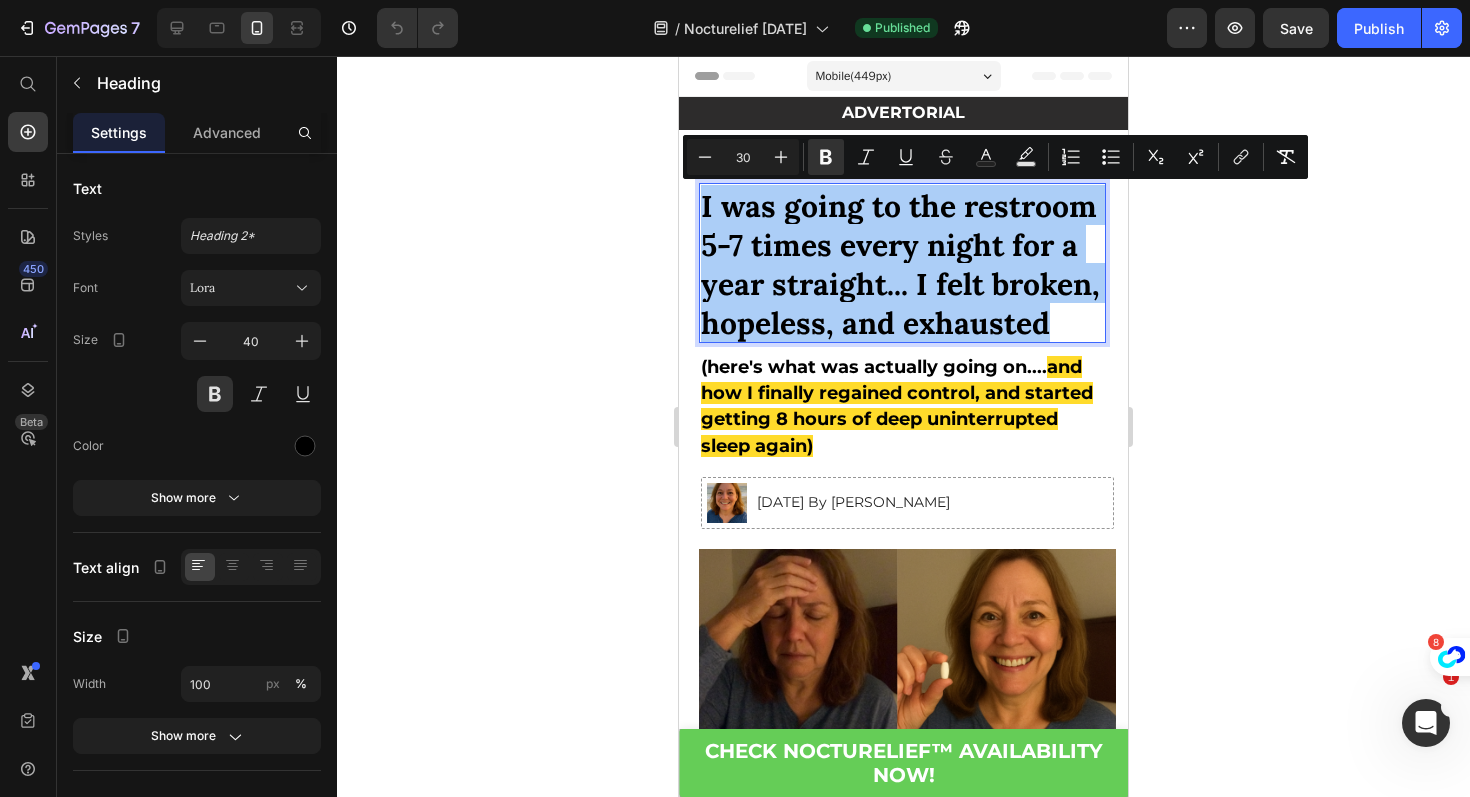 click 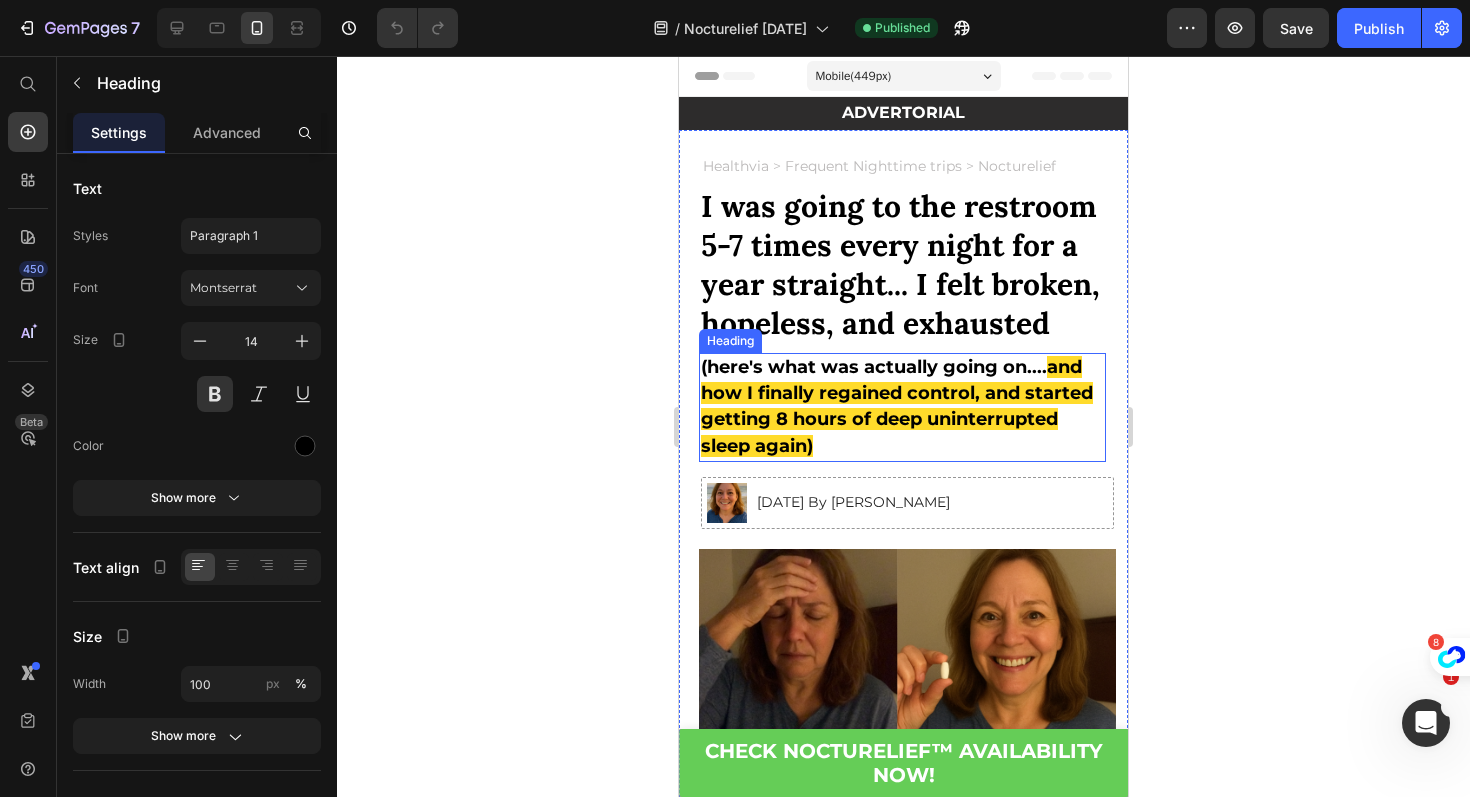 click on "and how I finally regained control, and started getting 8 hours of deep uninterrupted sleep again)" at bounding box center [897, 406] 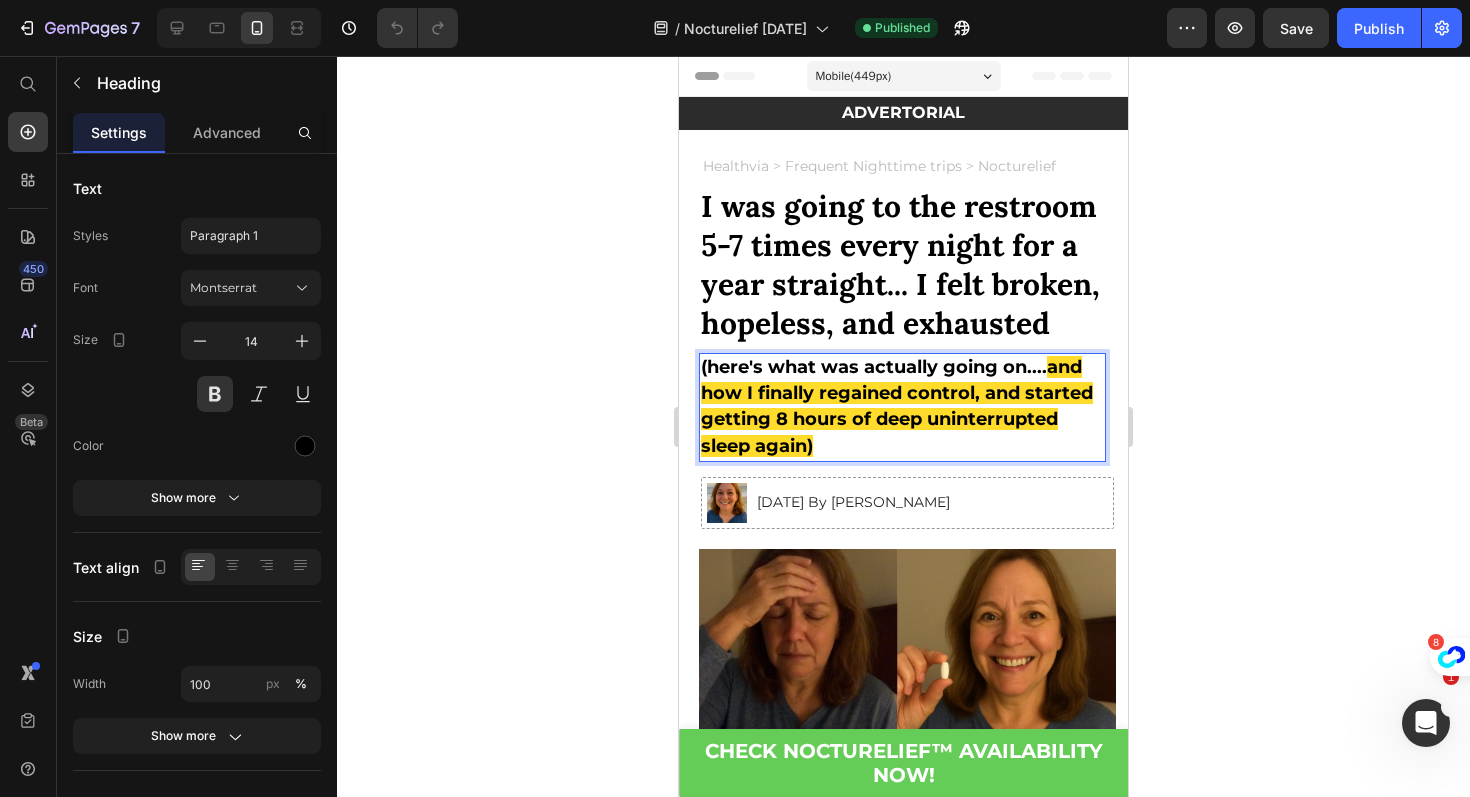 click on "and how I finally regained control, and started getting 8 hours of deep uninterrupted sleep again)" at bounding box center [897, 406] 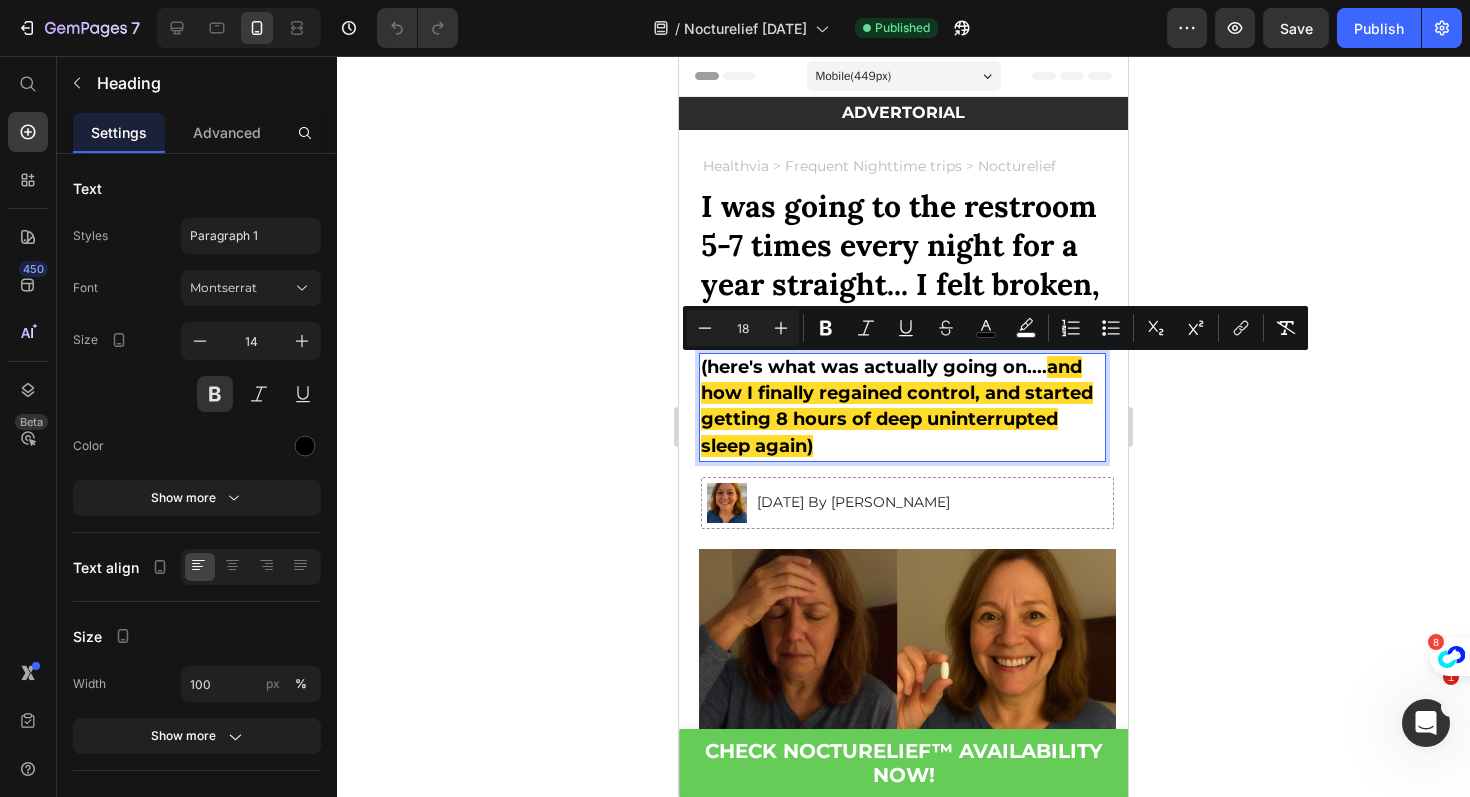 click 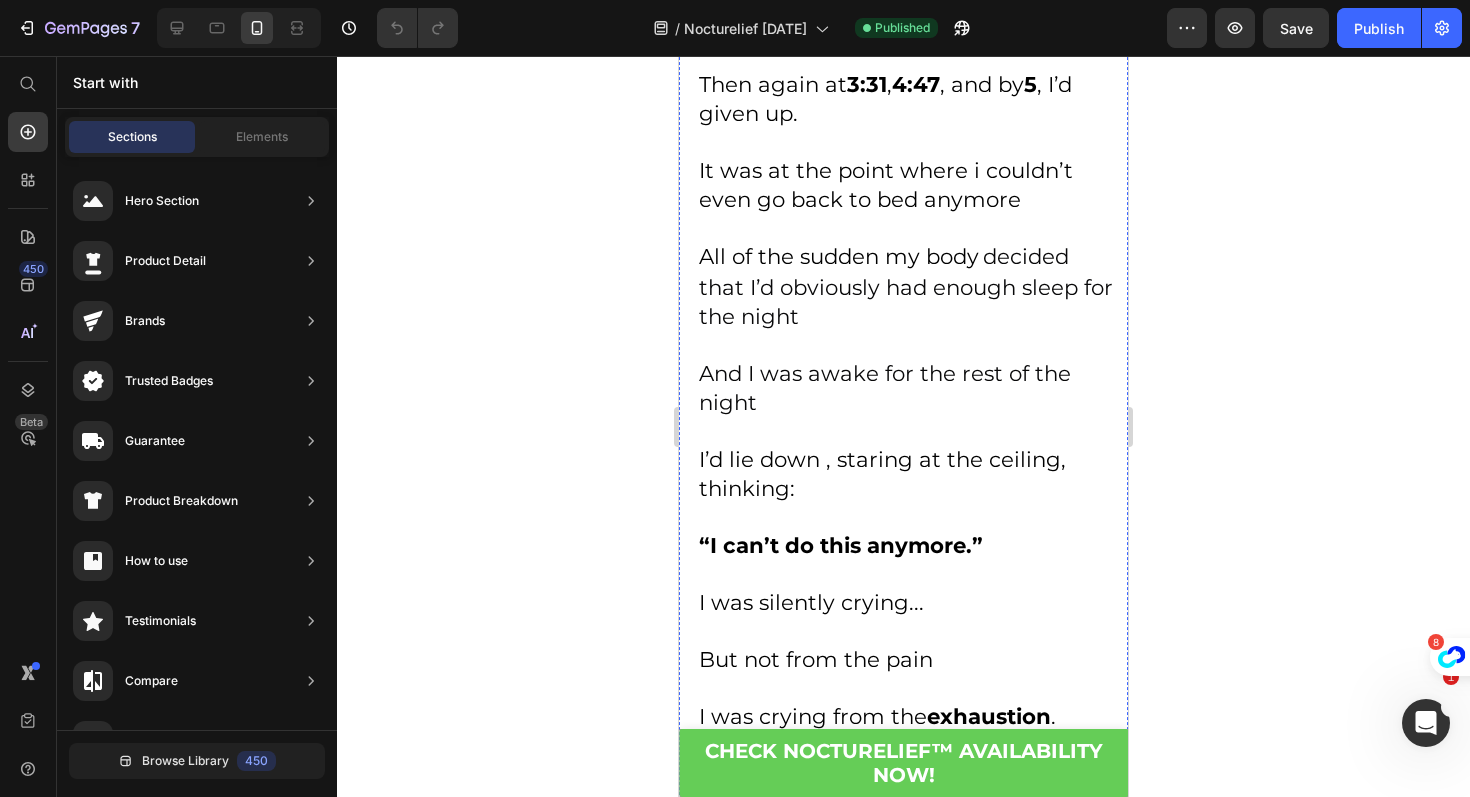scroll, scrollTop: 1921, scrollLeft: 0, axis: vertical 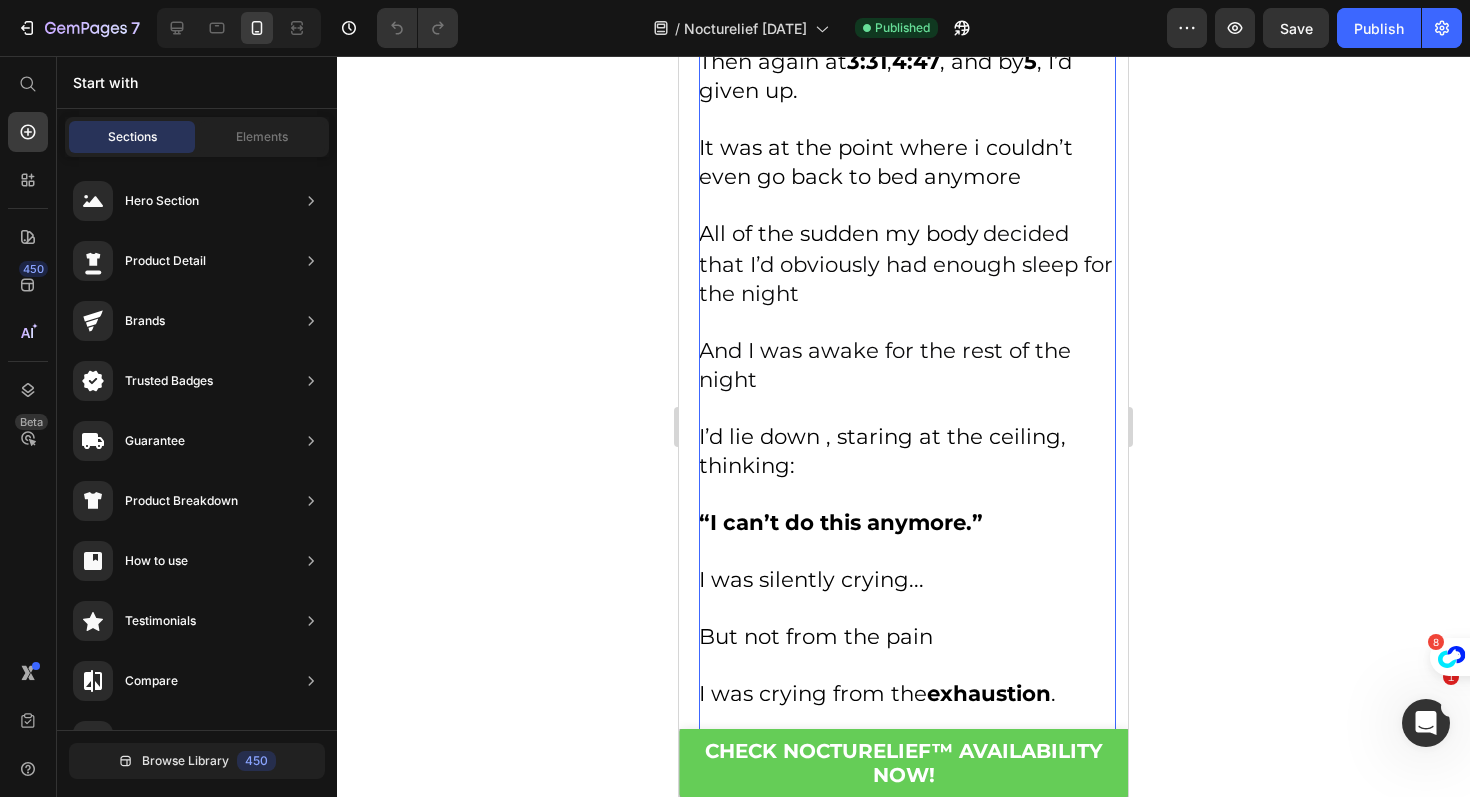 click on "It was at the point where i couldn’t even go back to bed anymore All of the sudden my body   decided that I’d obviously had enough sleep for the night  And I was awake for the rest of the night I’d lie down , staring at the ceiling, thinking: “I can’t do this anymore.”" at bounding box center [906, 321] 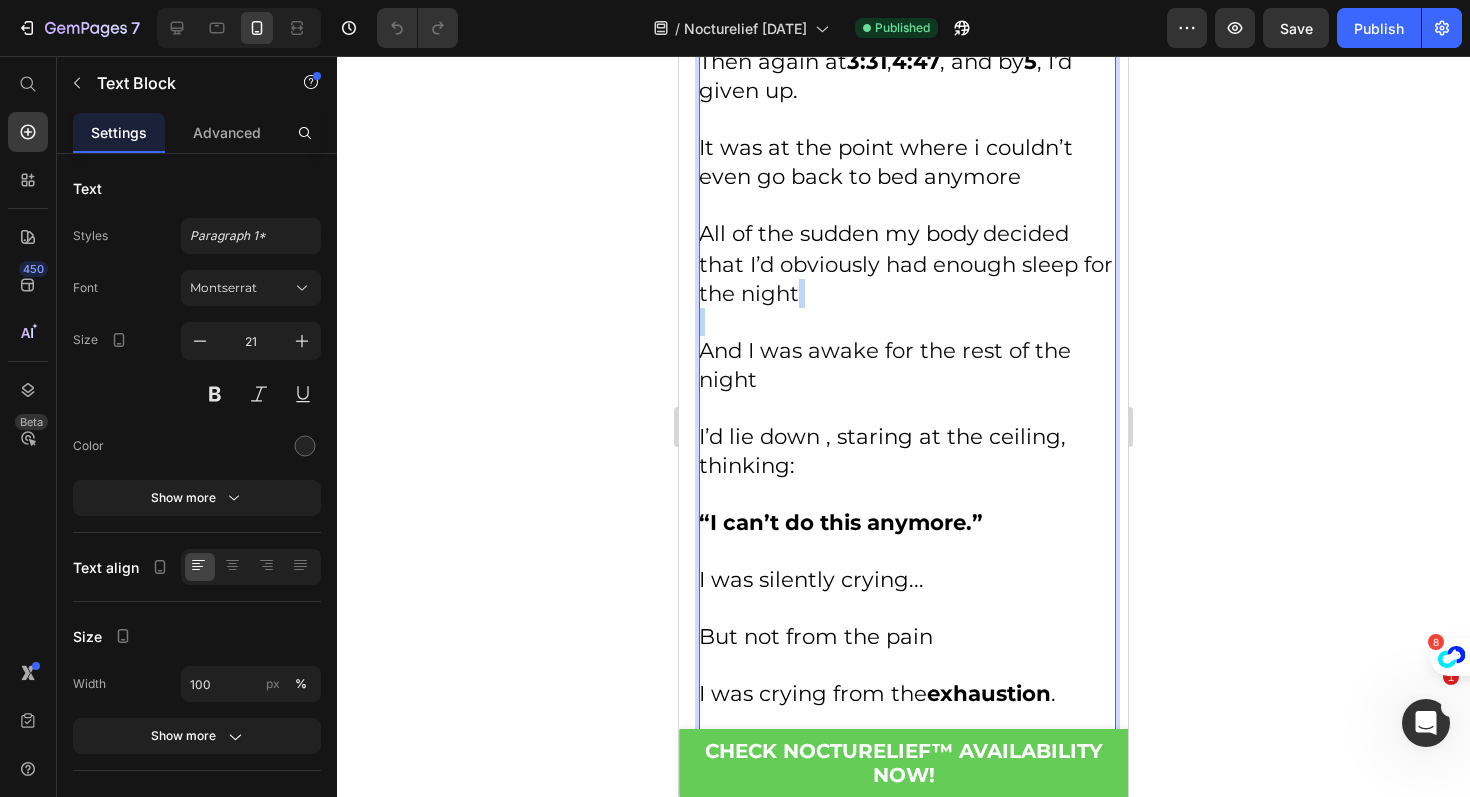 click on "It was at the point where i couldn’t even go back to bed anymore All of the sudden my body   decided that I’d obviously had enough sleep for the night  And I was awake for the rest of the night I’d lie down , staring at the ceiling, thinking: “I can’t do this anymore.”" at bounding box center (906, 321) 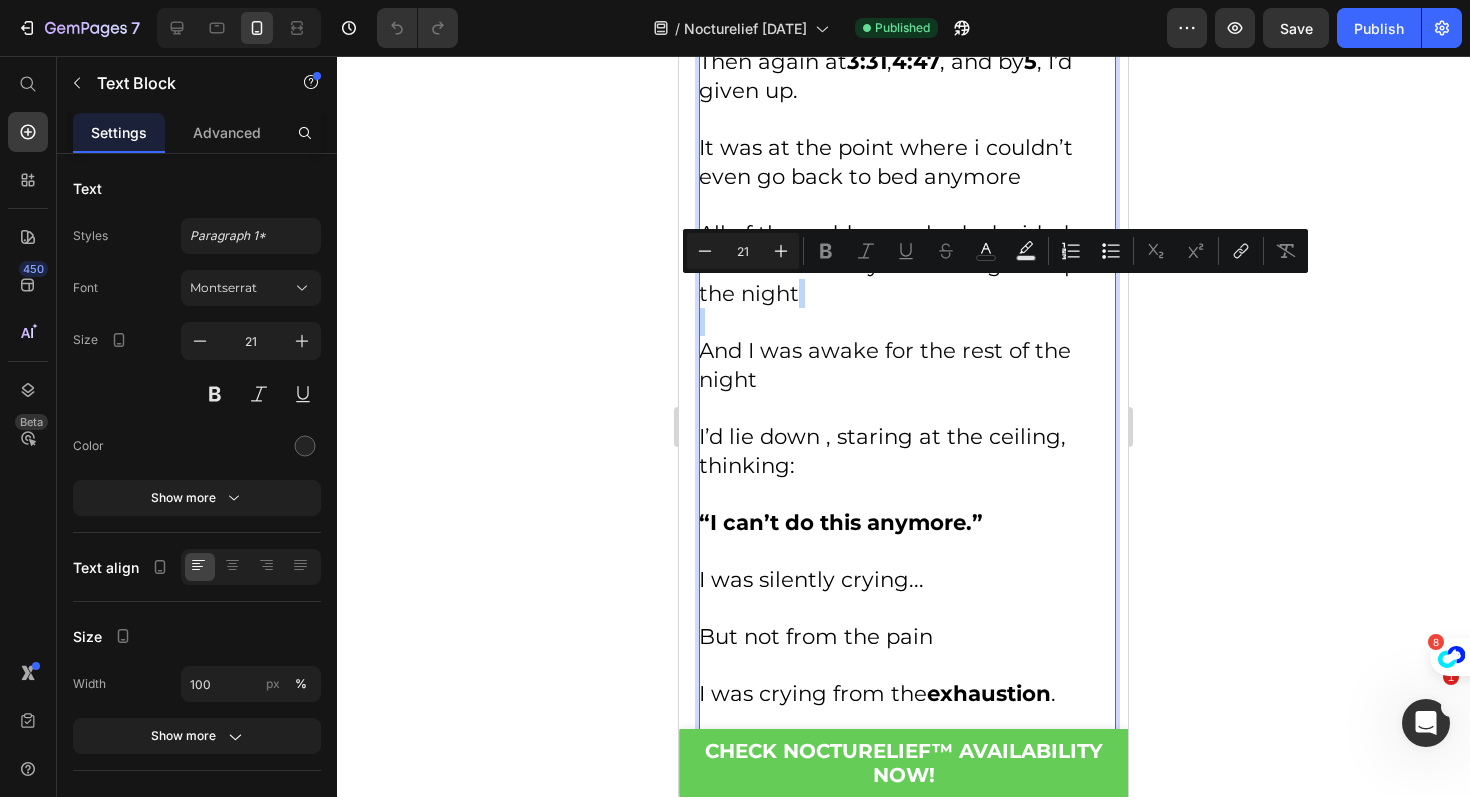 click on "It was at the point where i couldn’t even go back to bed anymore All of the sudden my body   decided that I’d obviously had enough sleep for the night  And I was awake for the rest of the night I’d lie down , staring at the ceiling, thinking: “I can’t do this anymore.”" at bounding box center [906, 321] 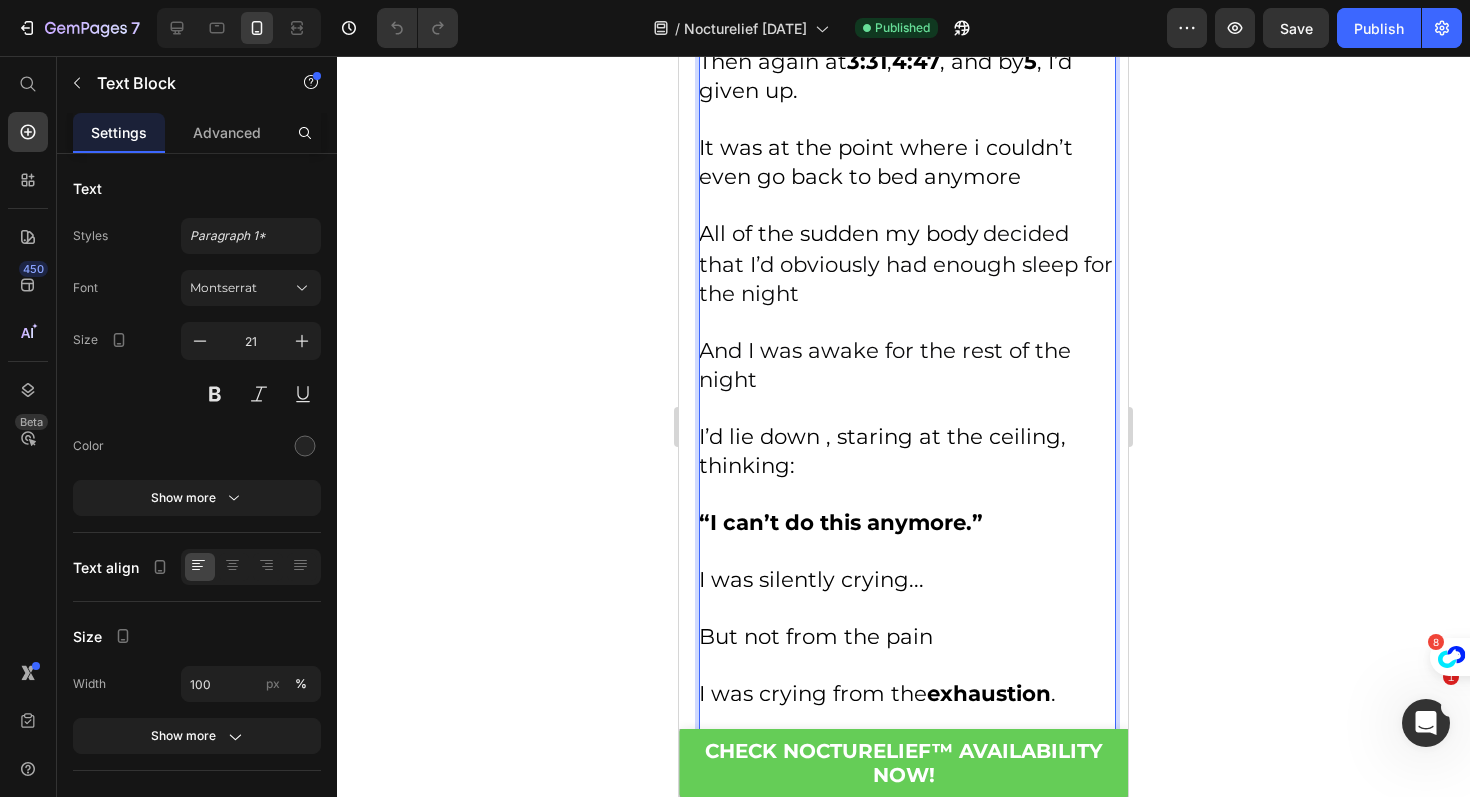 click on "It was at the point where i couldn’t even go back to bed anymore All of the sudden my body   decided that I’d obviously had enough sleep for the night  ⁠⁠⁠⁠⁠⁠⁠ And I was awake for the rest of the night I’d lie down , staring at the ceiling, thinking: “I can’t do this anymore.”" at bounding box center (906, 321) 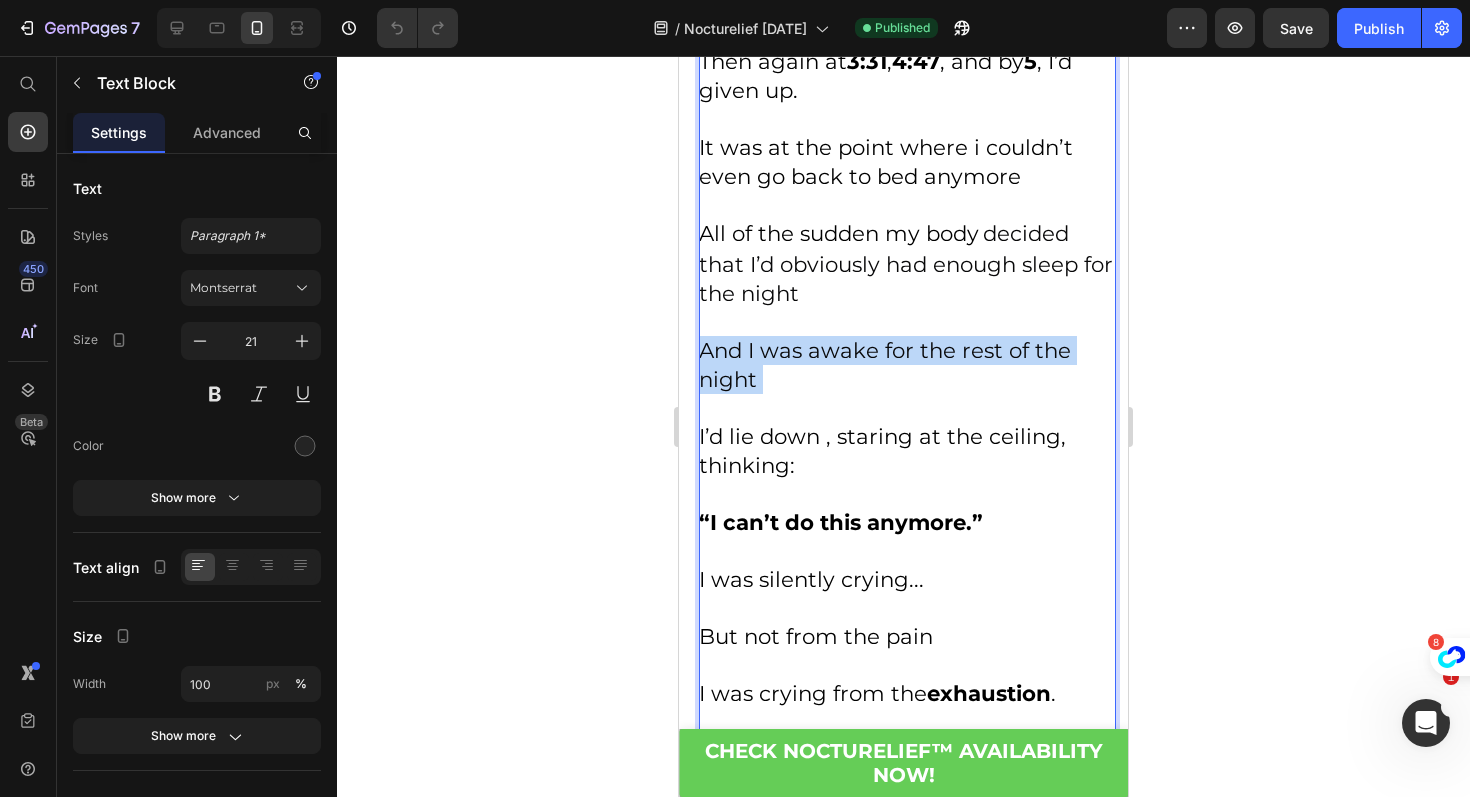click on "It was at the point where i couldn’t even go back to bed anymore All of the sudden my body   decided that I’d obviously had enough sleep for the night  And I was awake for the rest of the night I’d lie down , staring at the ceiling, thinking: “I can’t do this anymore.”" at bounding box center [906, 321] 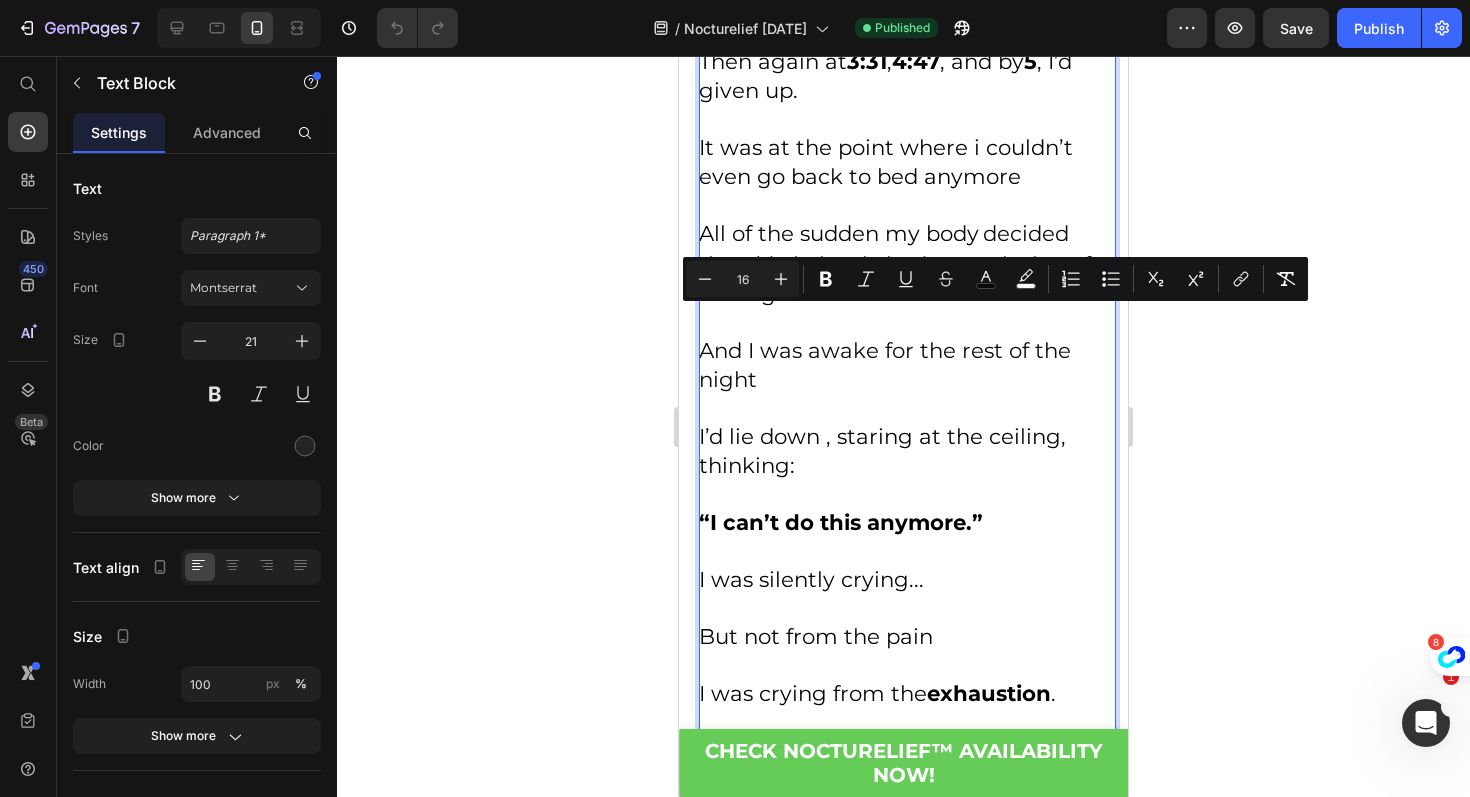 click on "It was at the point where i couldn’t even go back to bed anymore All of the sudden my body   decided that I’d obviously had enough sleep for the night  And I was awake for the rest of the night I’d lie down , staring at the ceiling, thinking: “I can’t do this anymore.”" at bounding box center (906, 321) 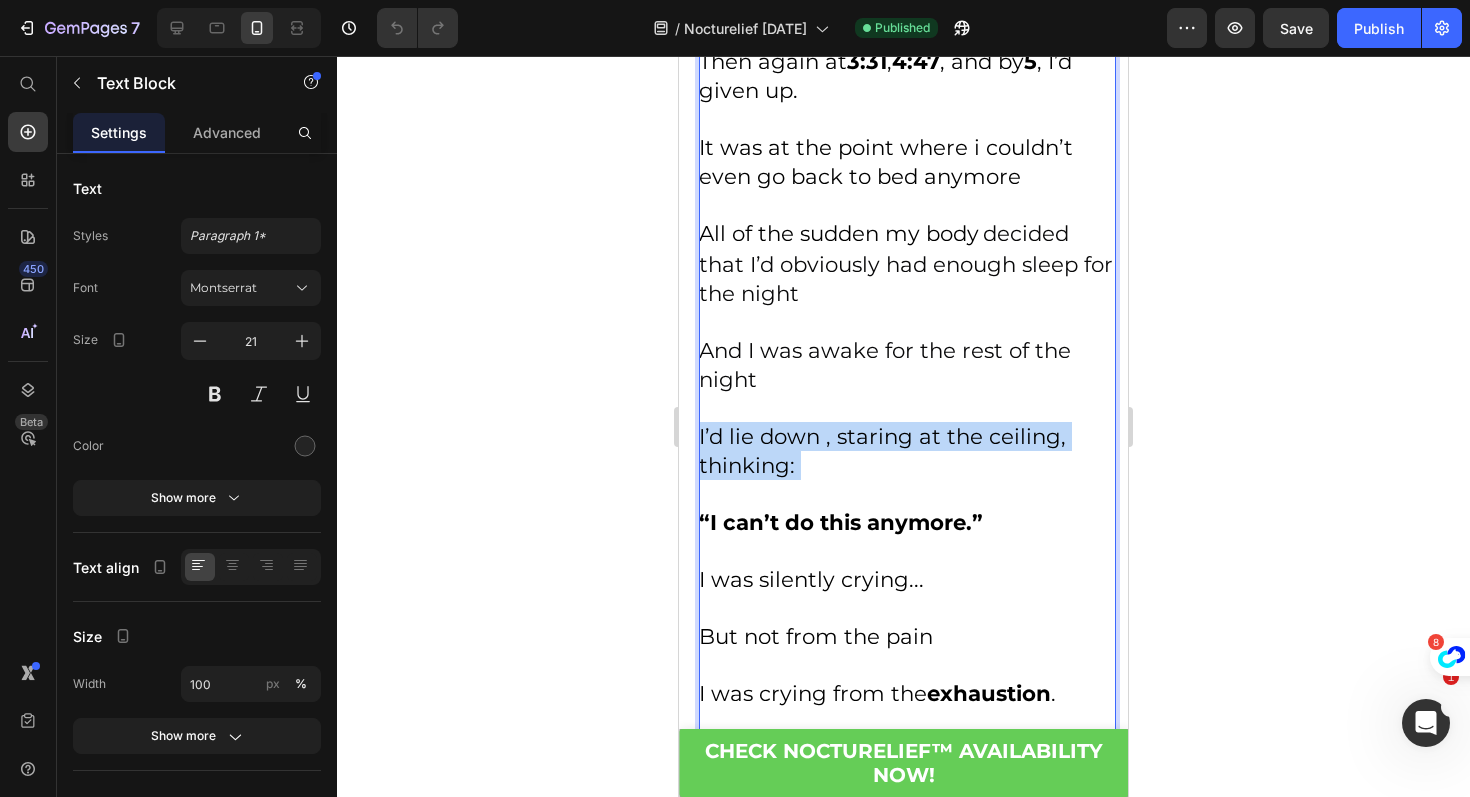 click on "It was at the point where i couldn’t even go back to bed anymore All of the sudden my body   decided that I’d obviously had enough sleep for the night  And I was awake for the rest of the night I’d lie down , staring at the ceiling, thinking: “I can’t do this anymore.”" at bounding box center [906, 321] 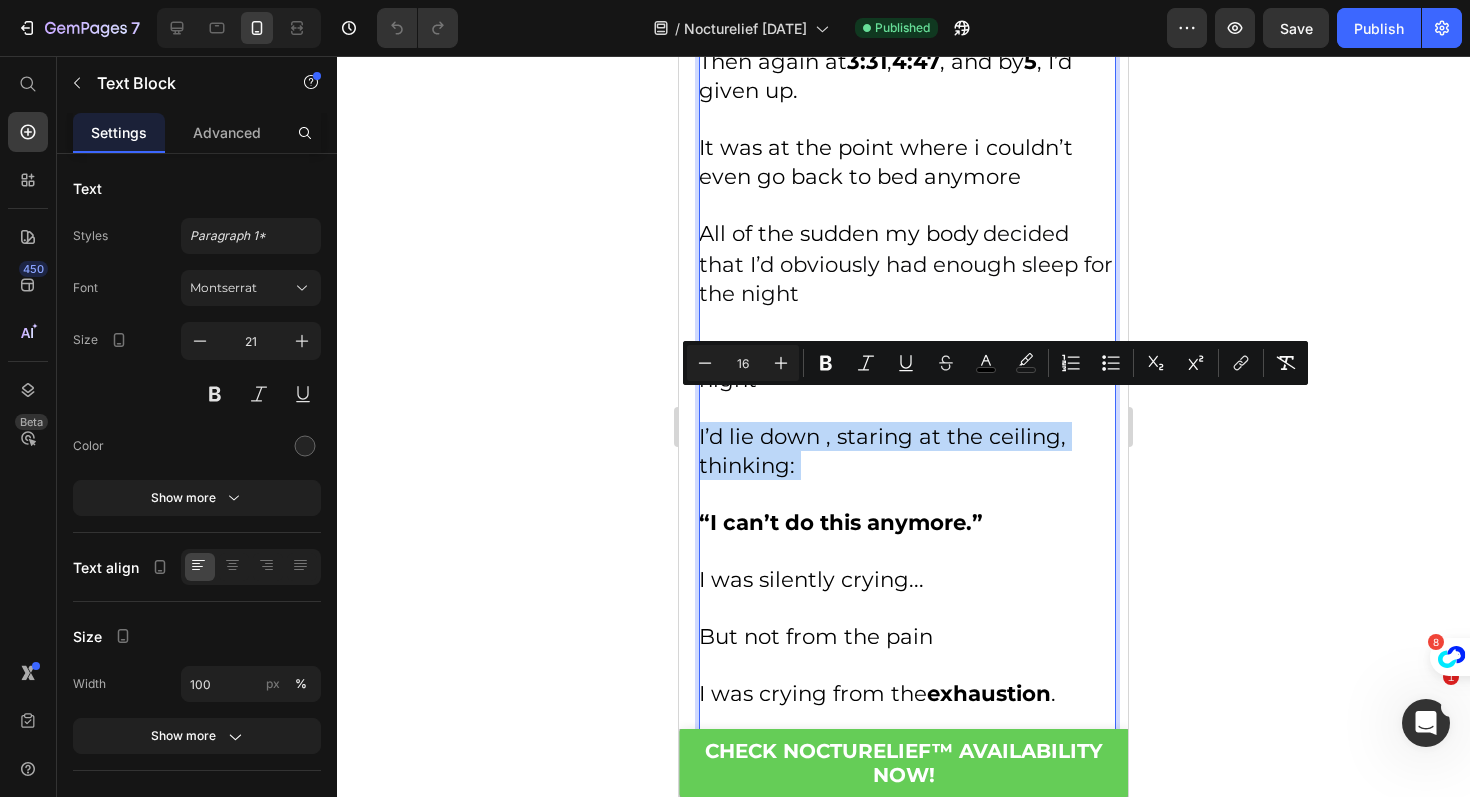 click on "It was at the point where i couldn’t even go back to bed anymore All of the sudden my body   decided that I’d obviously had enough sleep for the night  And I was awake for the rest of the night I’d lie down , staring at the ceiling, thinking: “I can’t do this anymore.”" at bounding box center [906, 321] 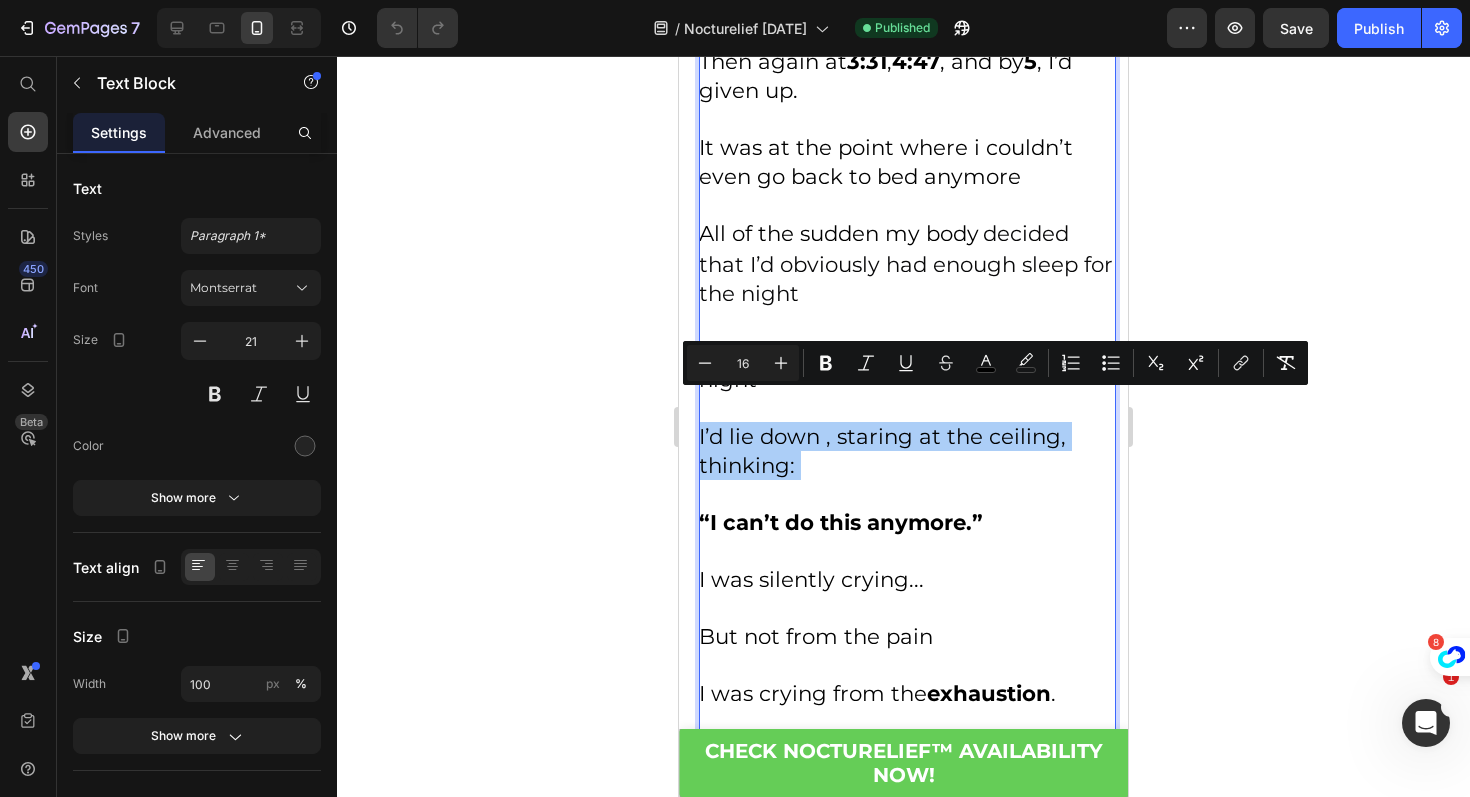 click 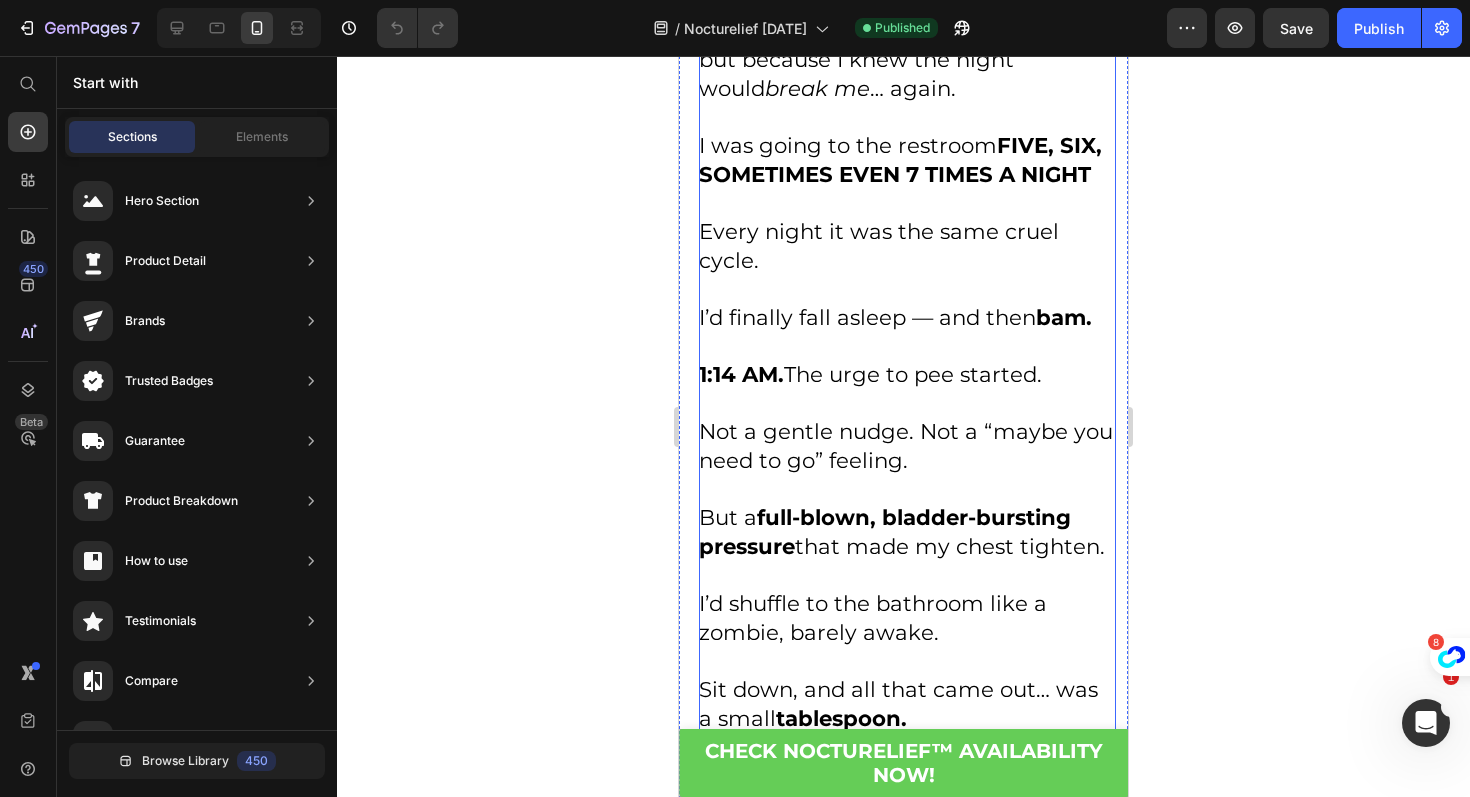 scroll, scrollTop: 0, scrollLeft: 0, axis: both 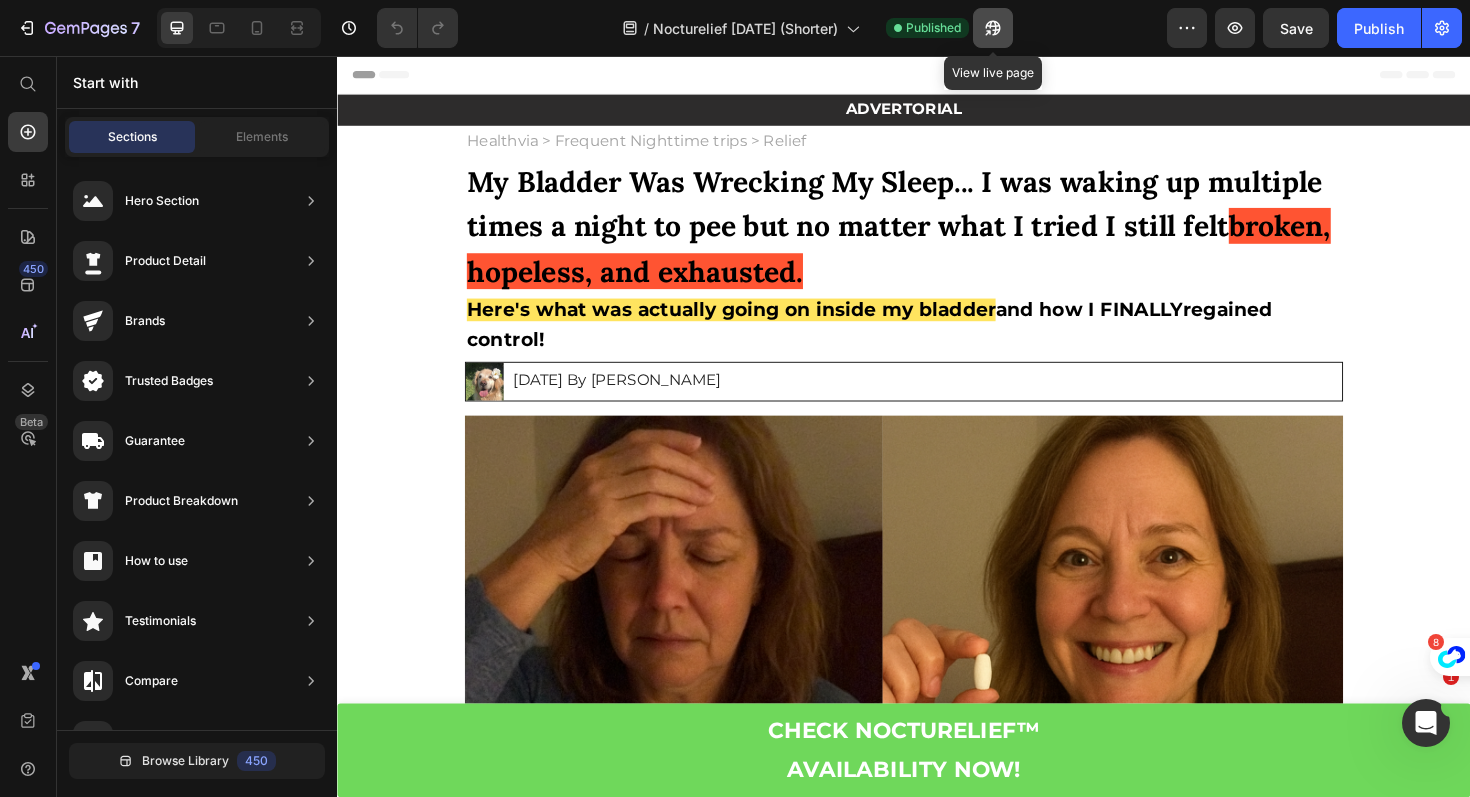 click 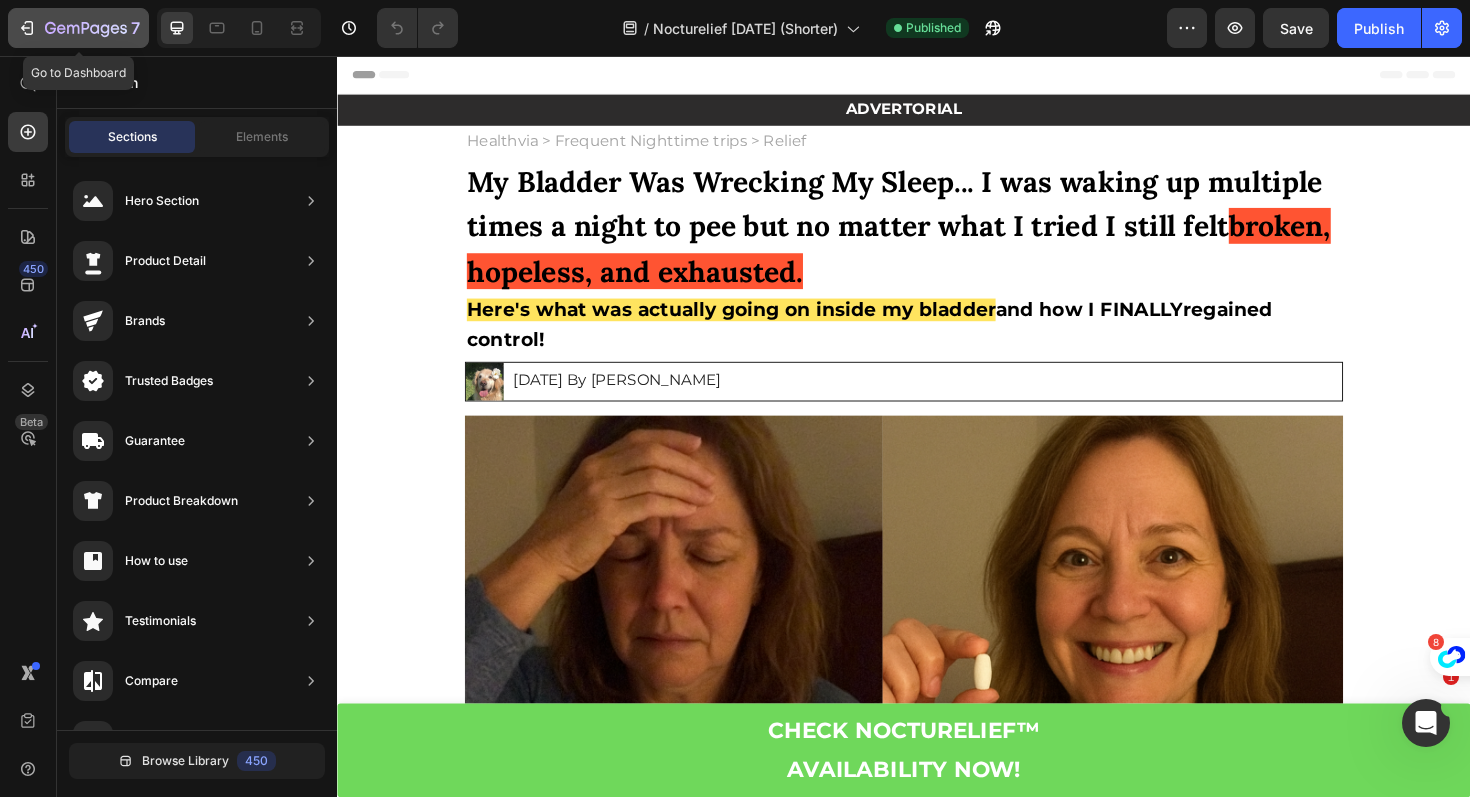 click 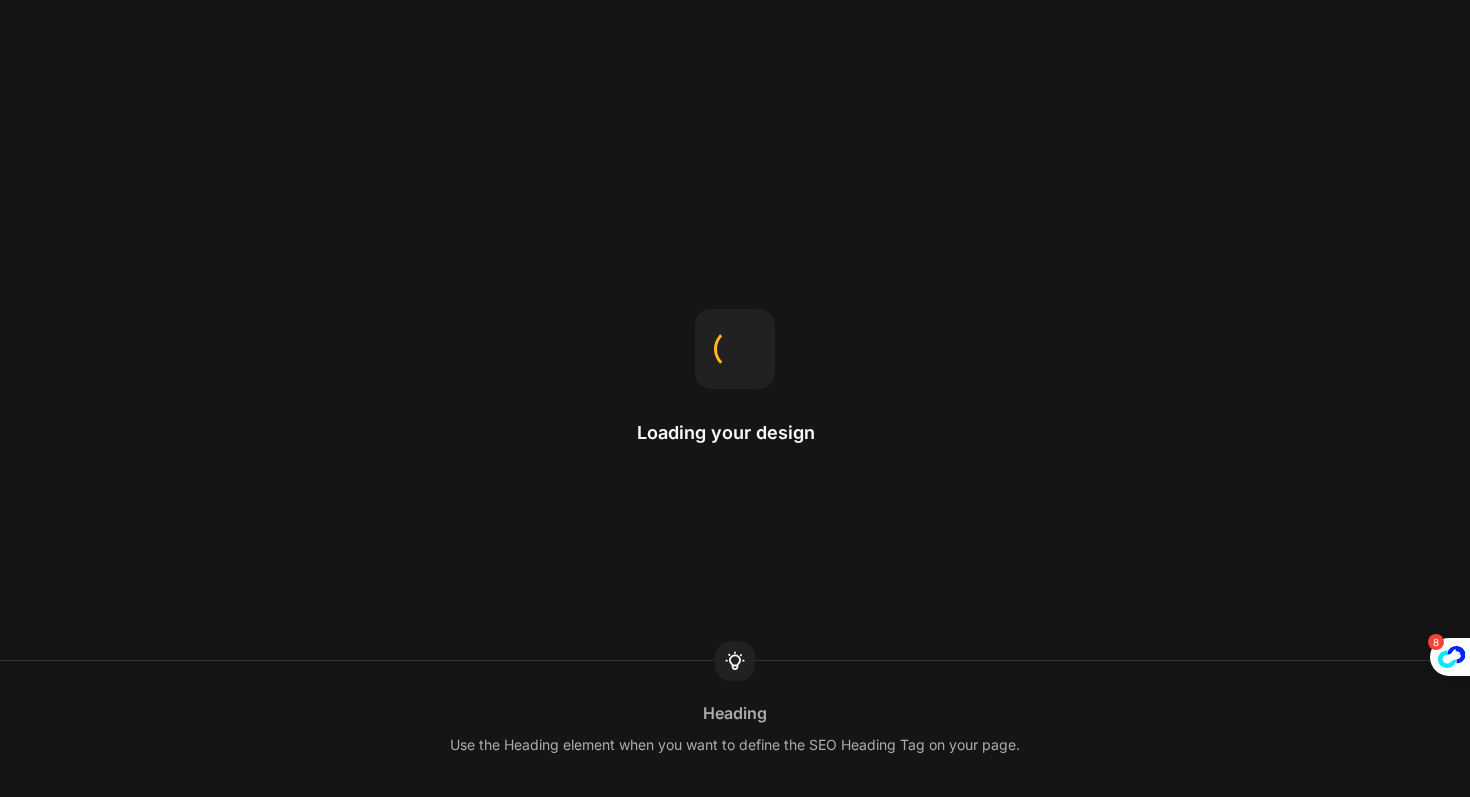 scroll, scrollTop: 0, scrollLeft: 0, axis: both 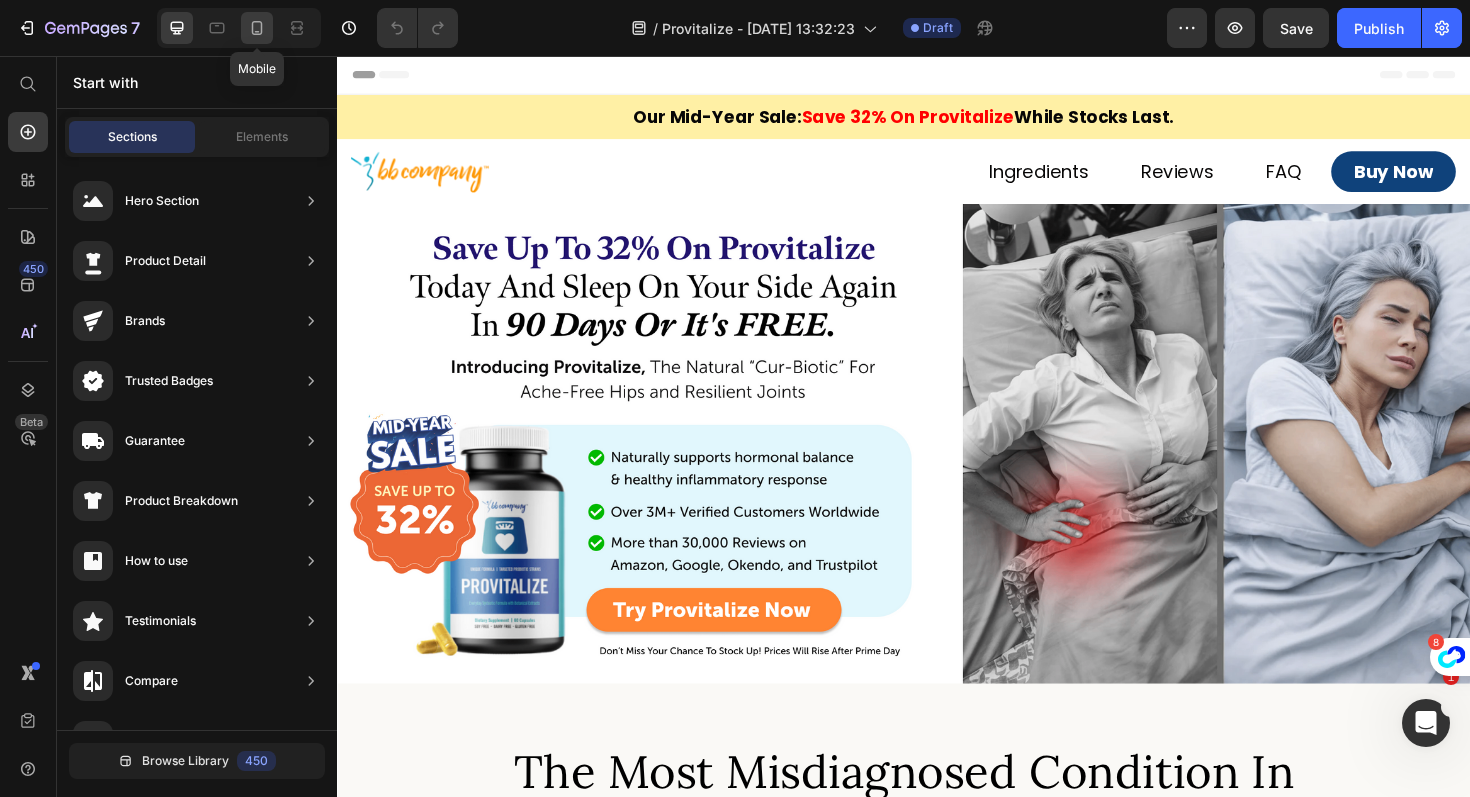 click 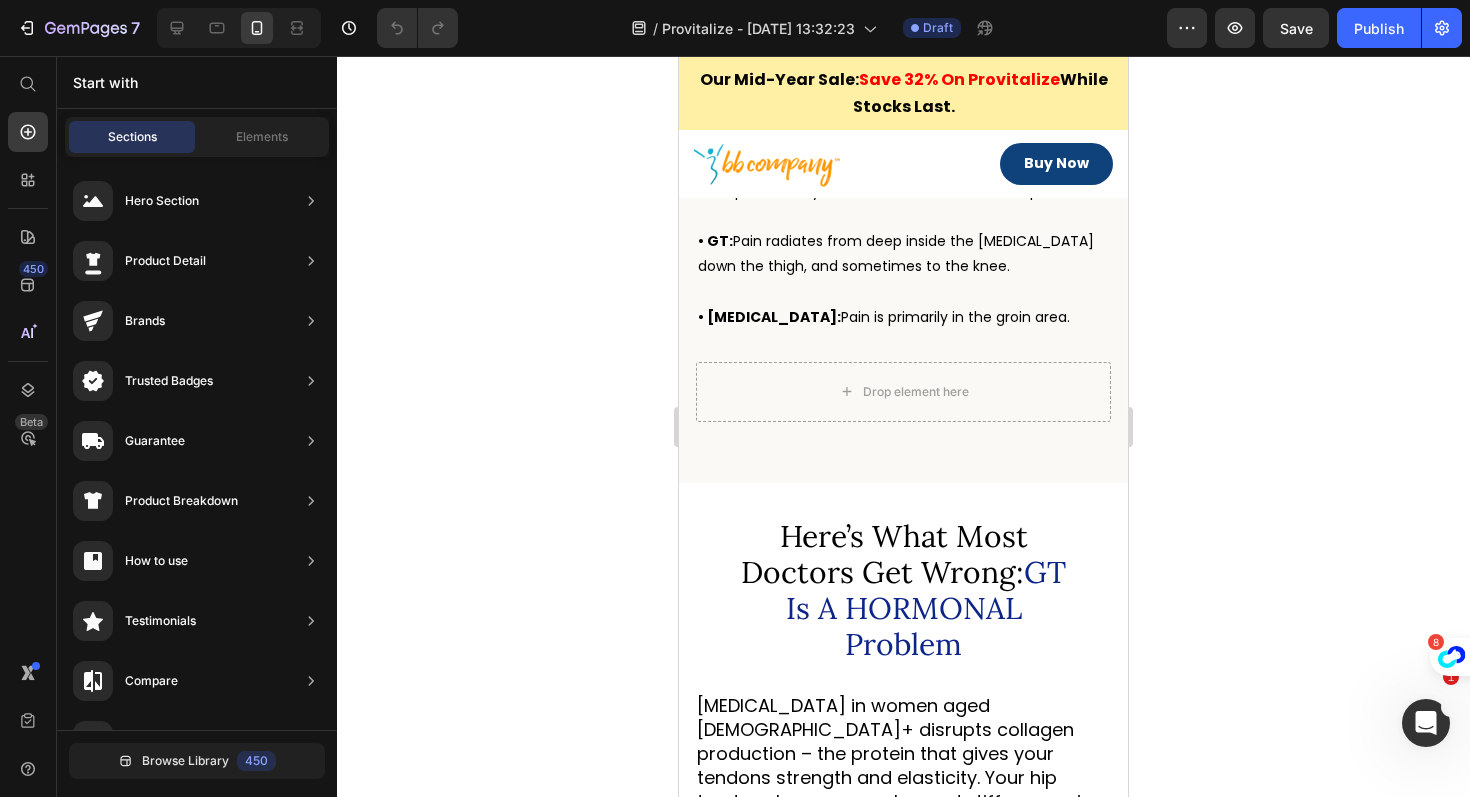 scroll, scrollTop: 1042, scrollLeft: 0, axis: vertical 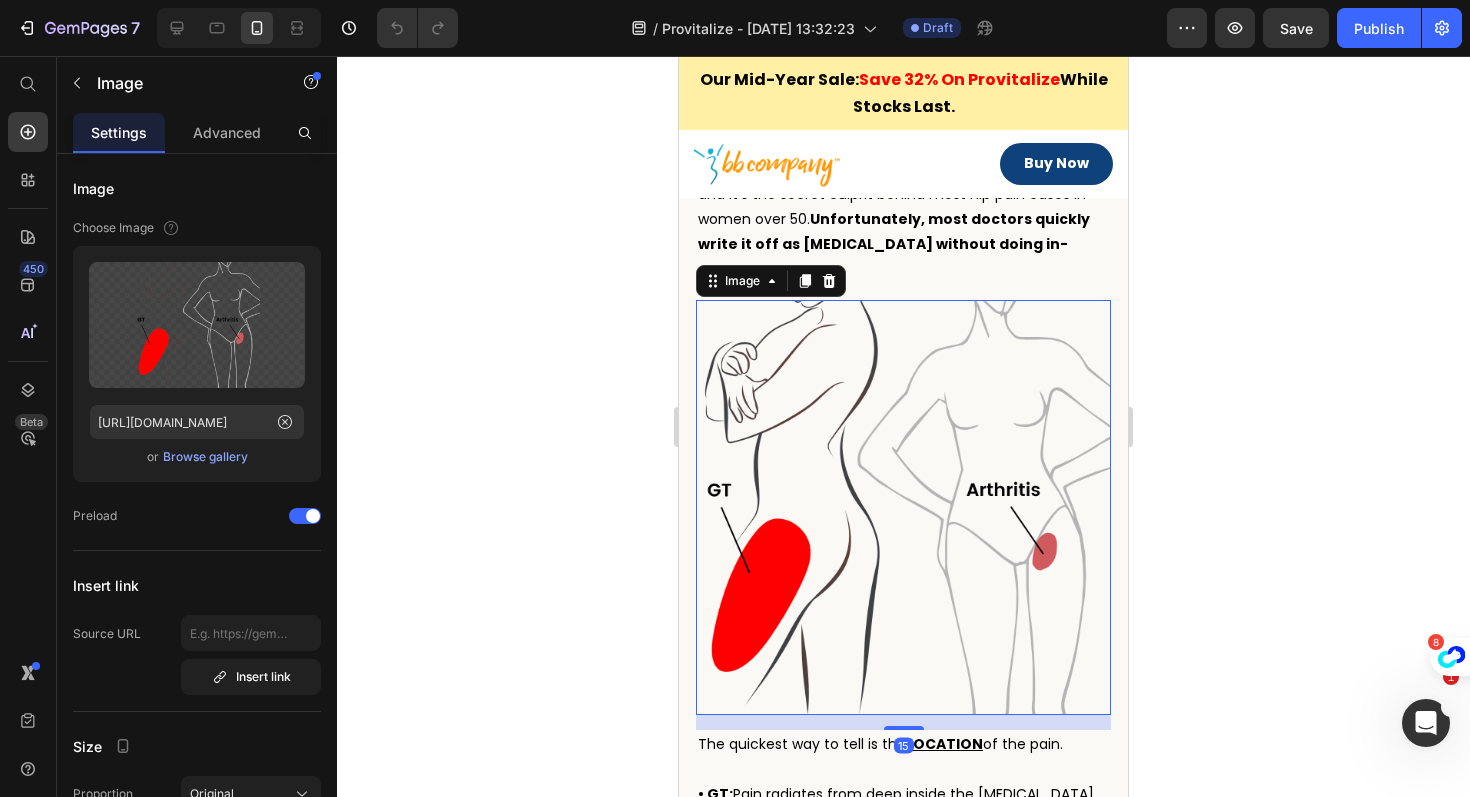 click 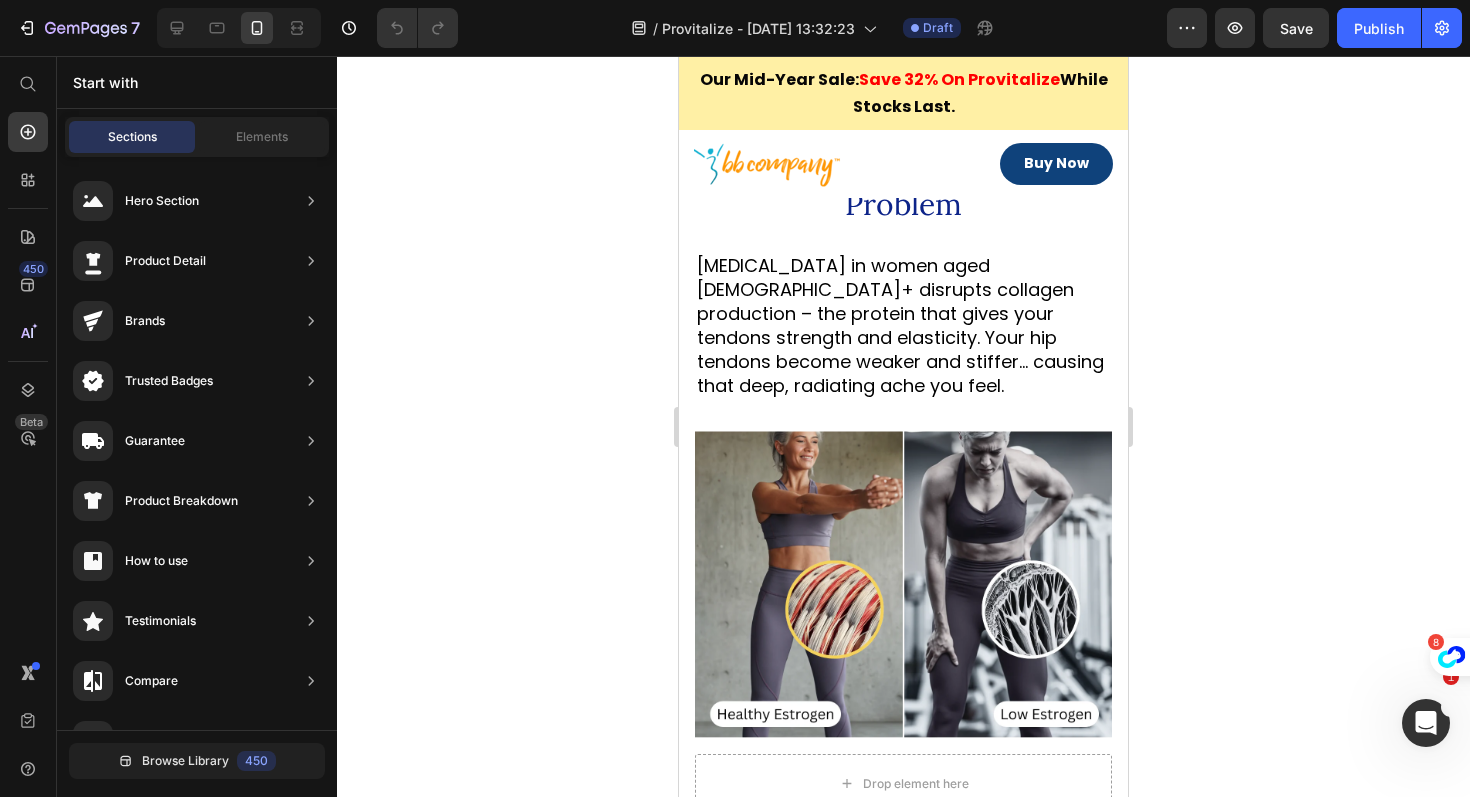 scroll, scrollTop: 2036, scrollLeft: 0, axis: vertical 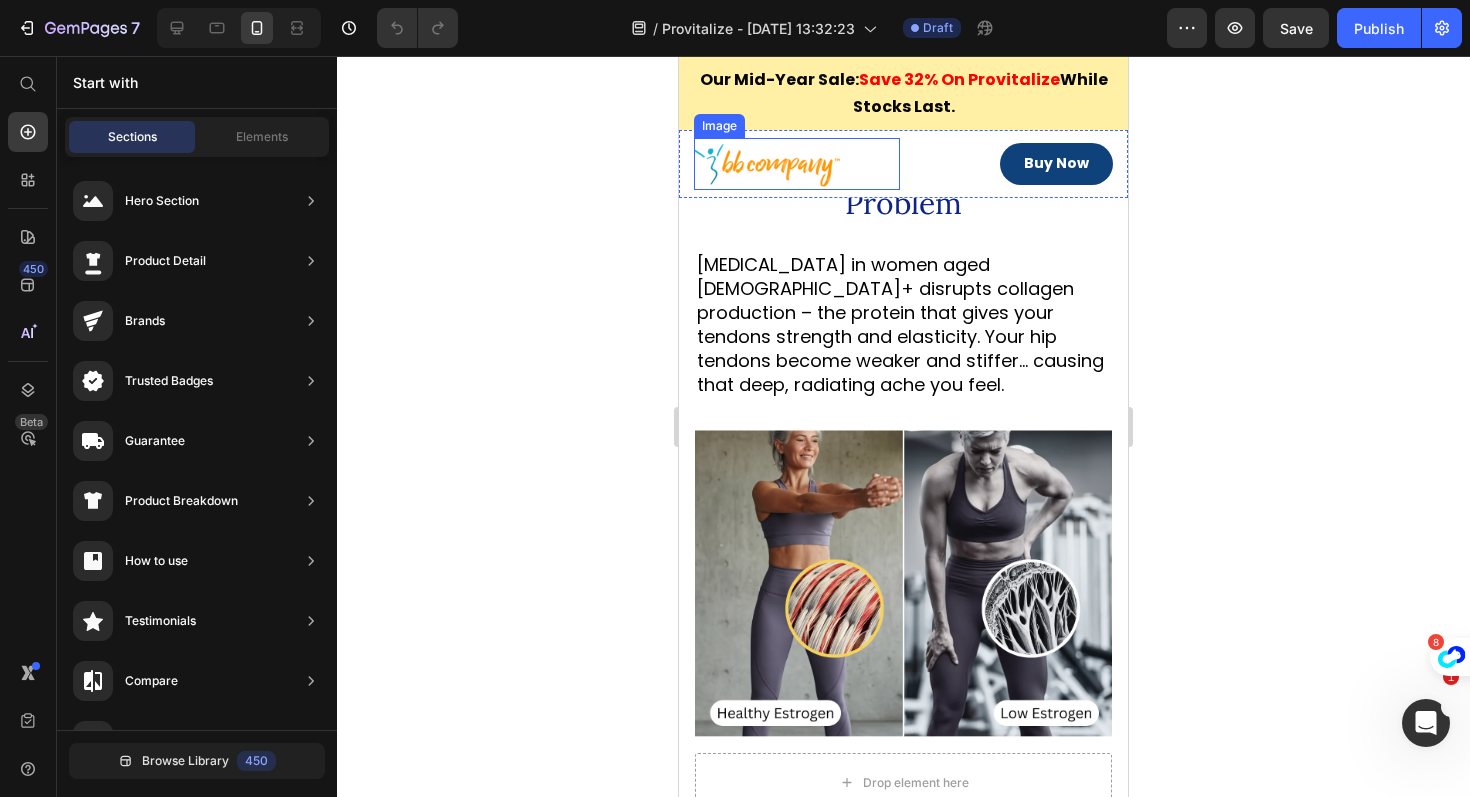 click at bounding box center (797, 164) 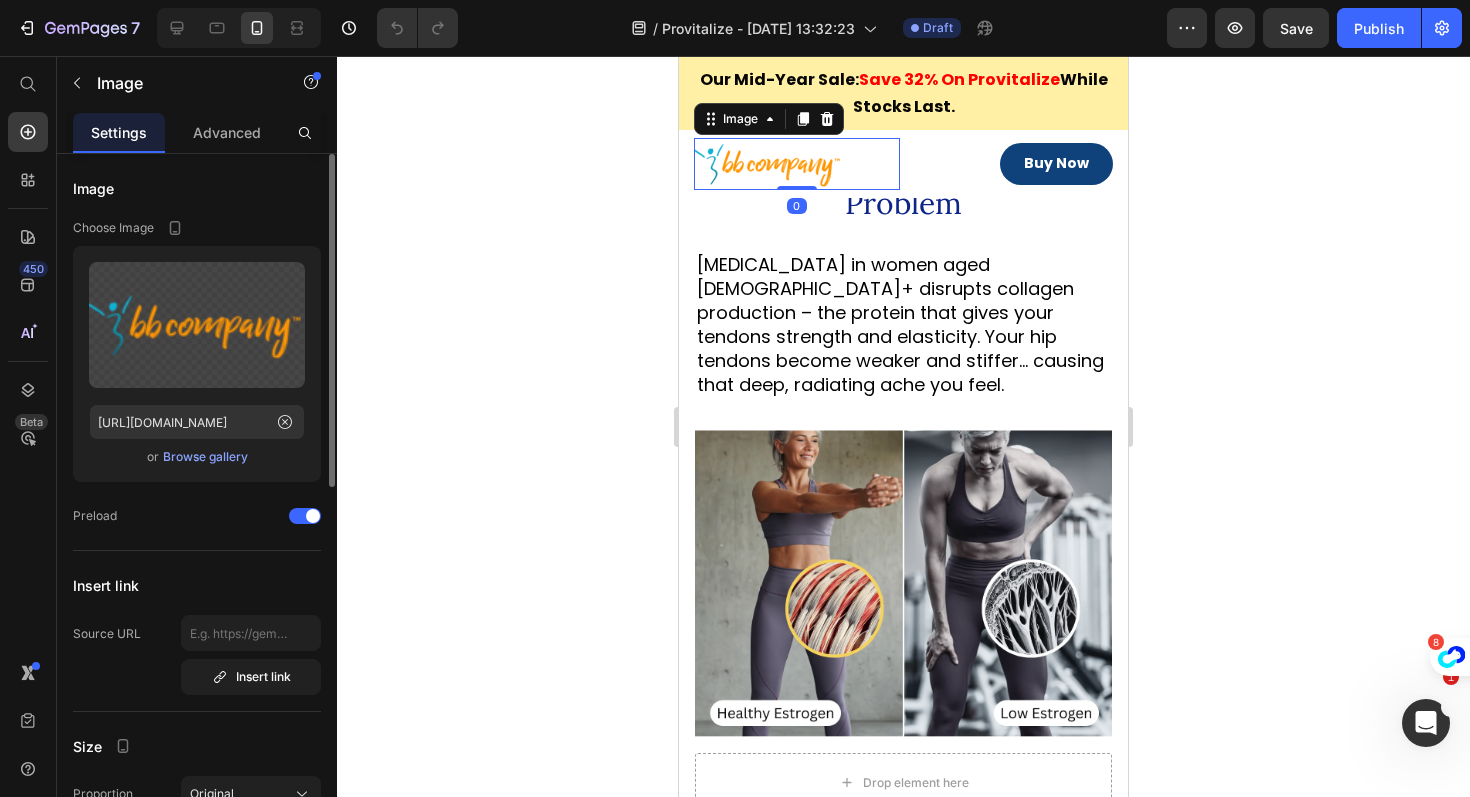 click on "Browse gallery" at bounding box center [205, 457] 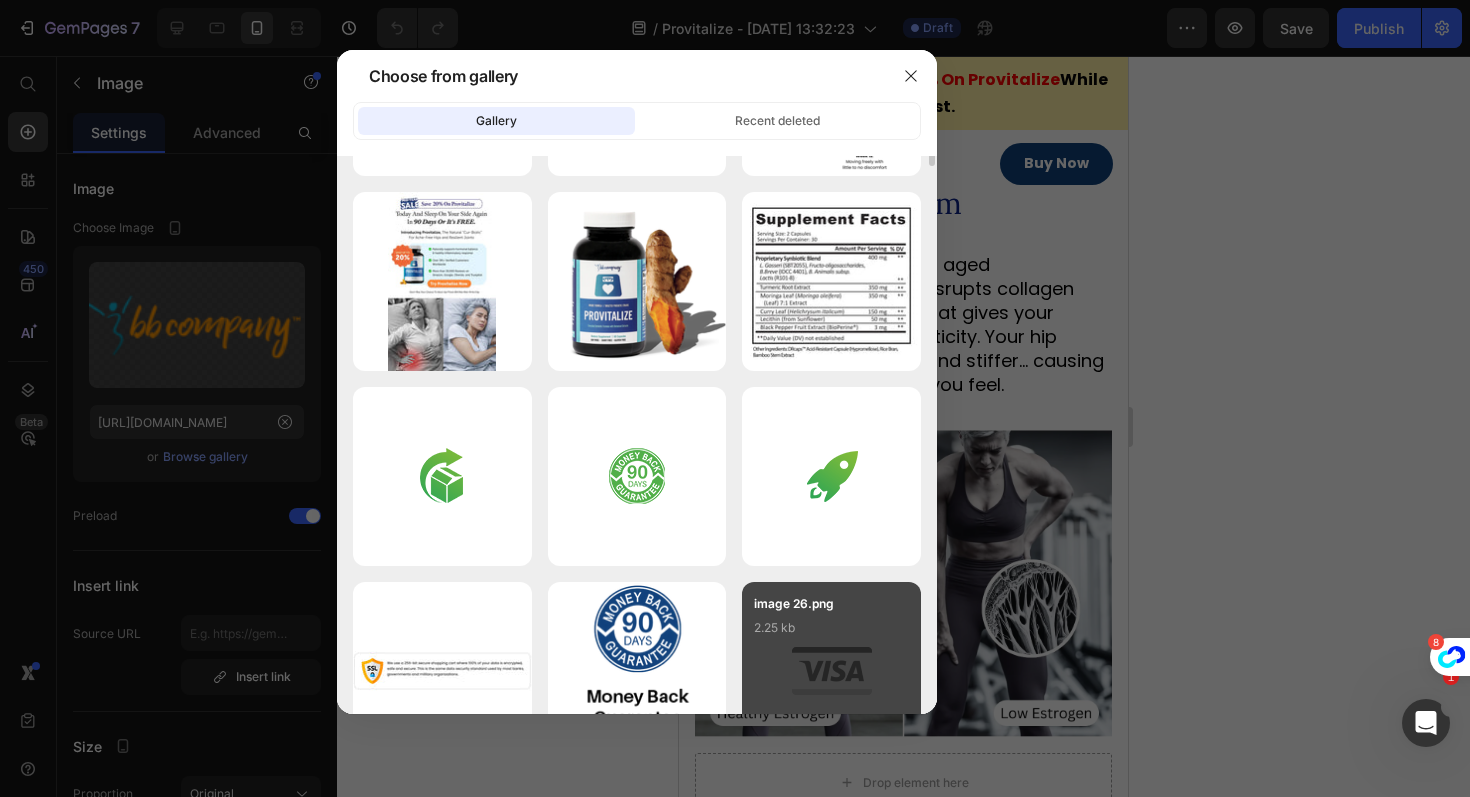 scroll, scrollTop: 359, scrollLeft: 0, axis: vertical 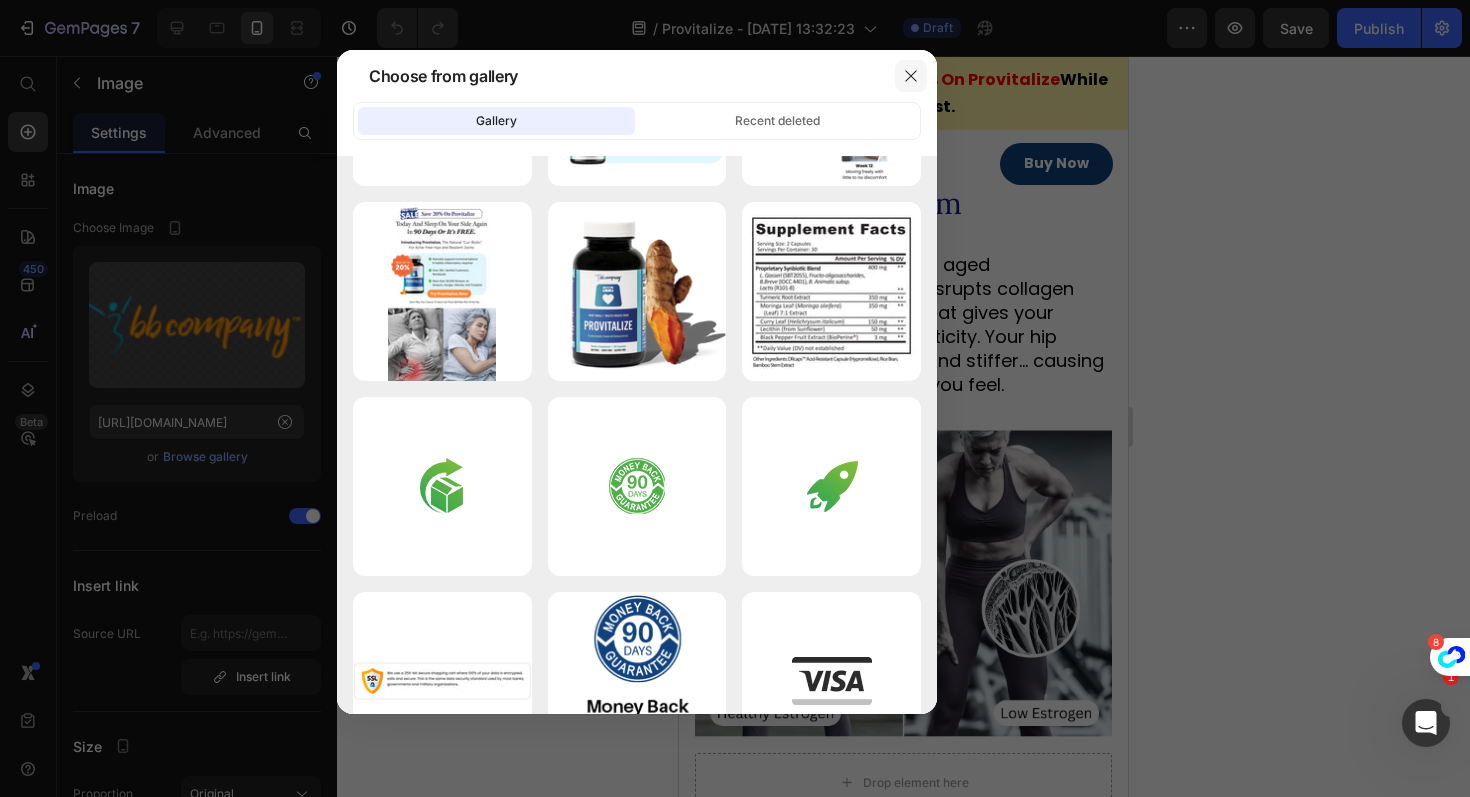 click 